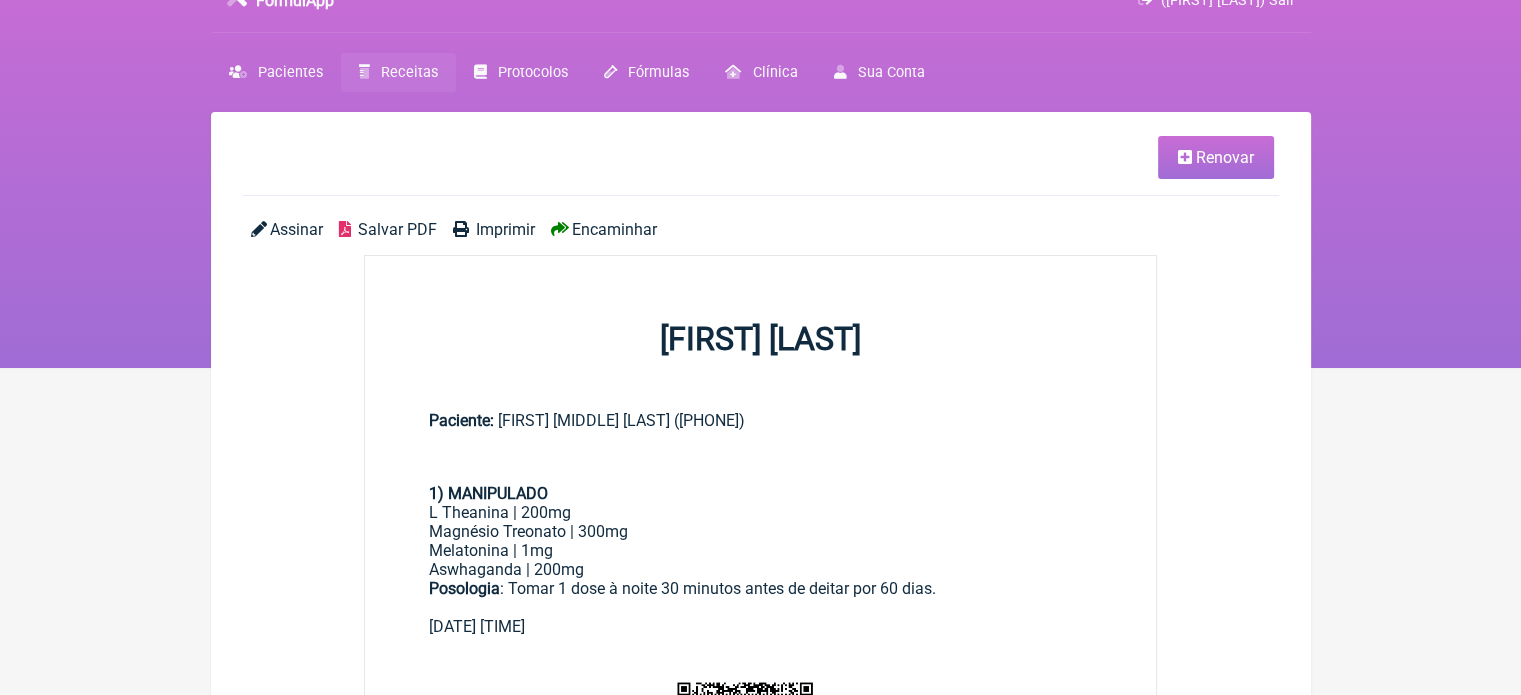 scroll, scrollTop: 0, scrollLeft: 0, axis: both 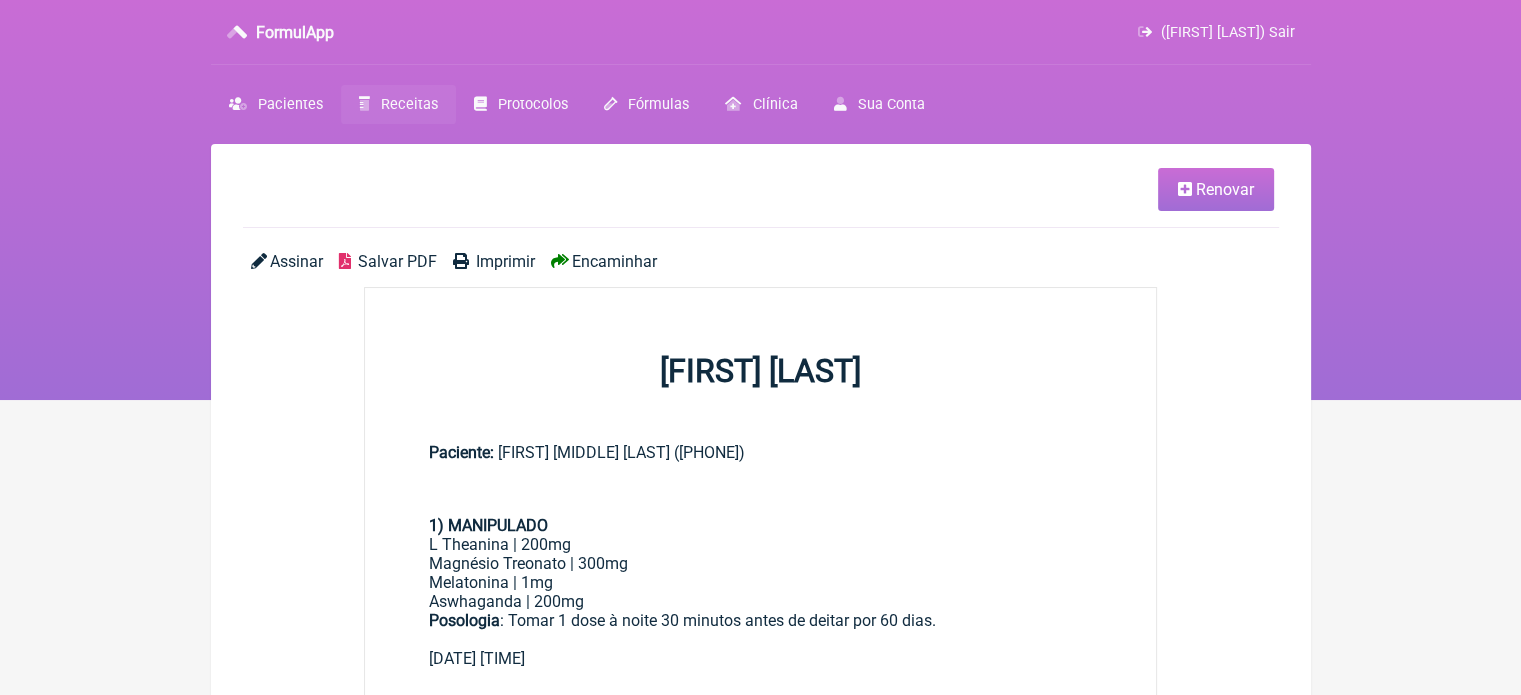 click on "Receitas" at bounding box center (398, 104) 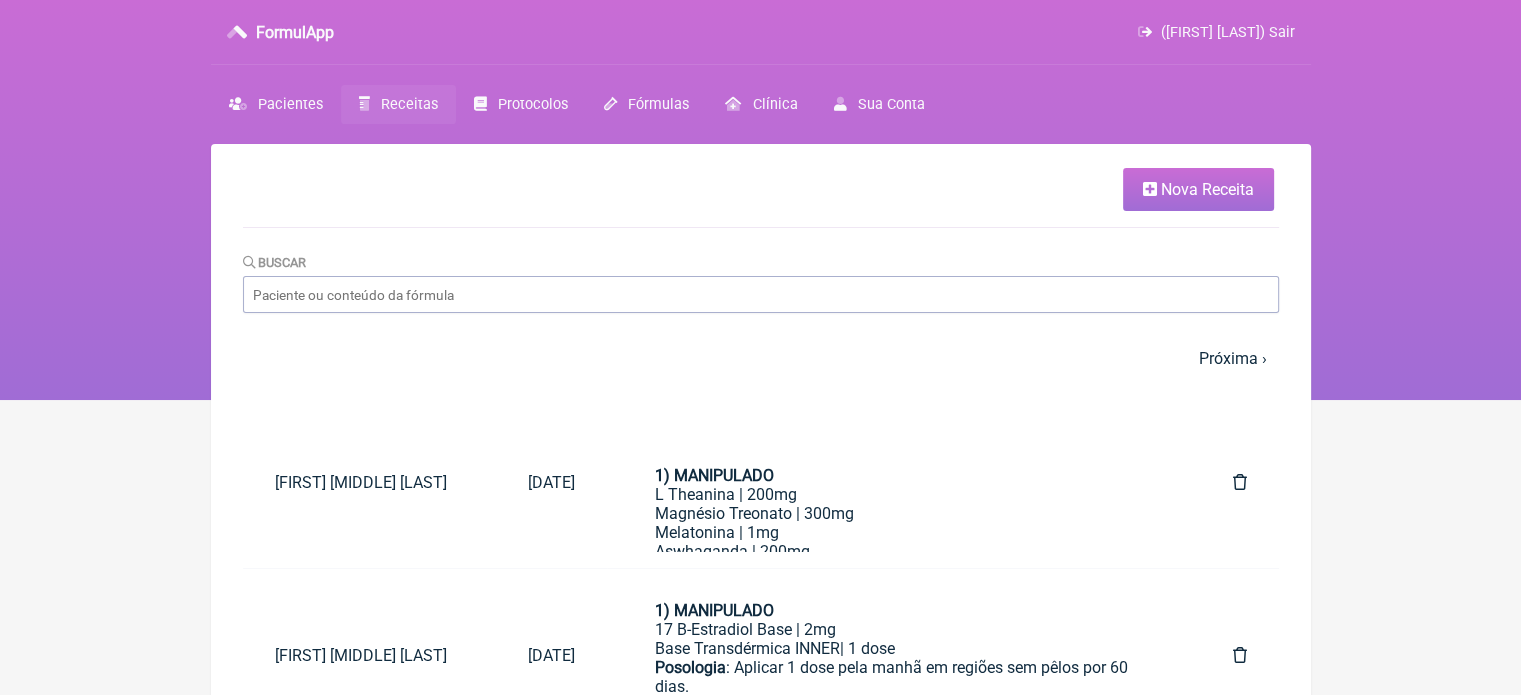 click on "Nova Receita" at bounding box center (1207, 189) 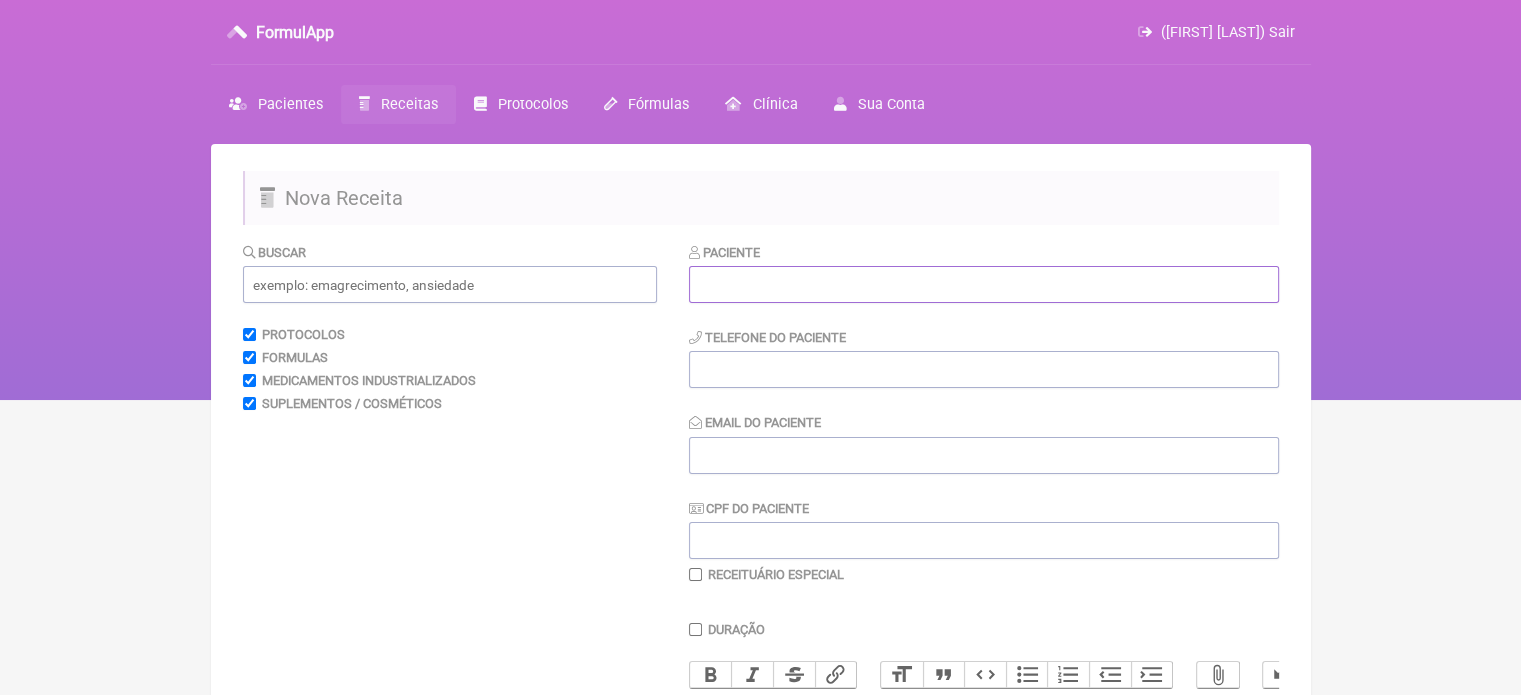 click at bounding box center [984, 284] 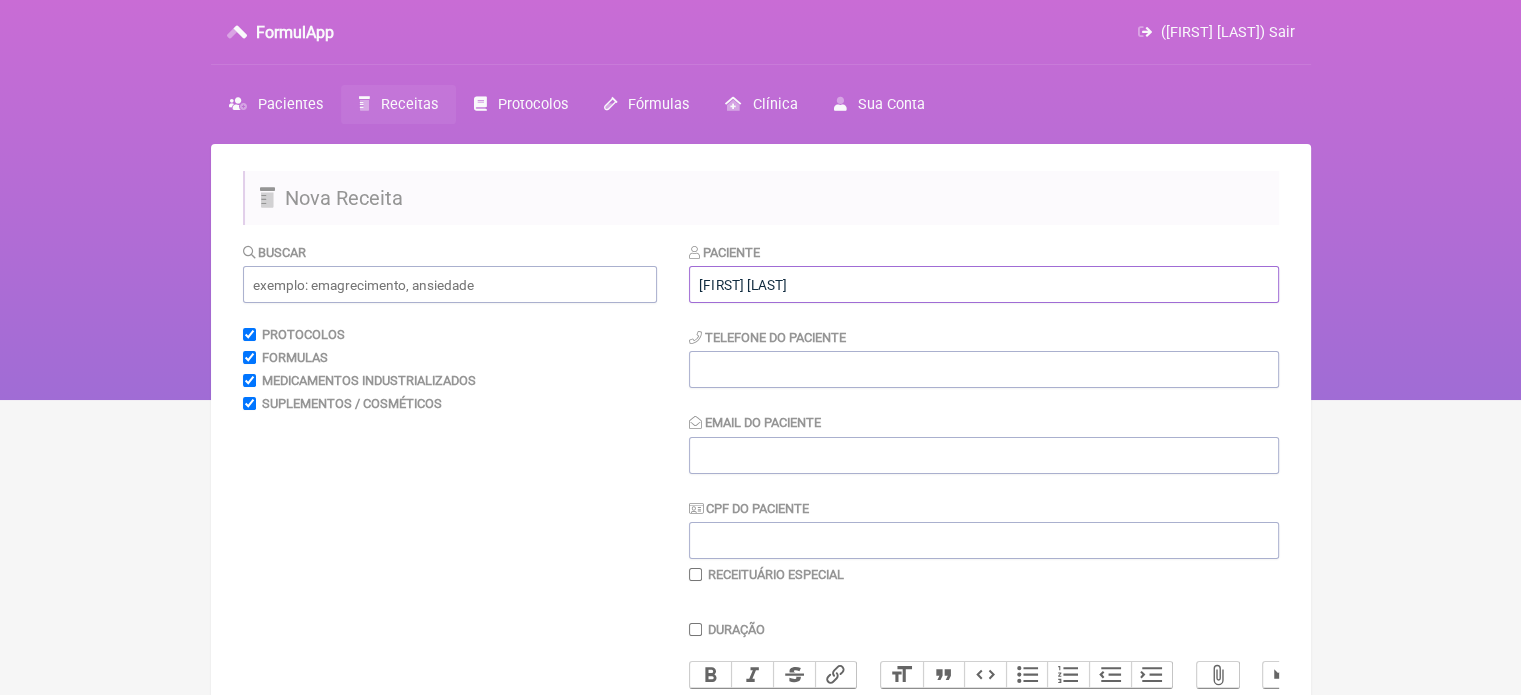 type on "[FIRST] [LAST]" 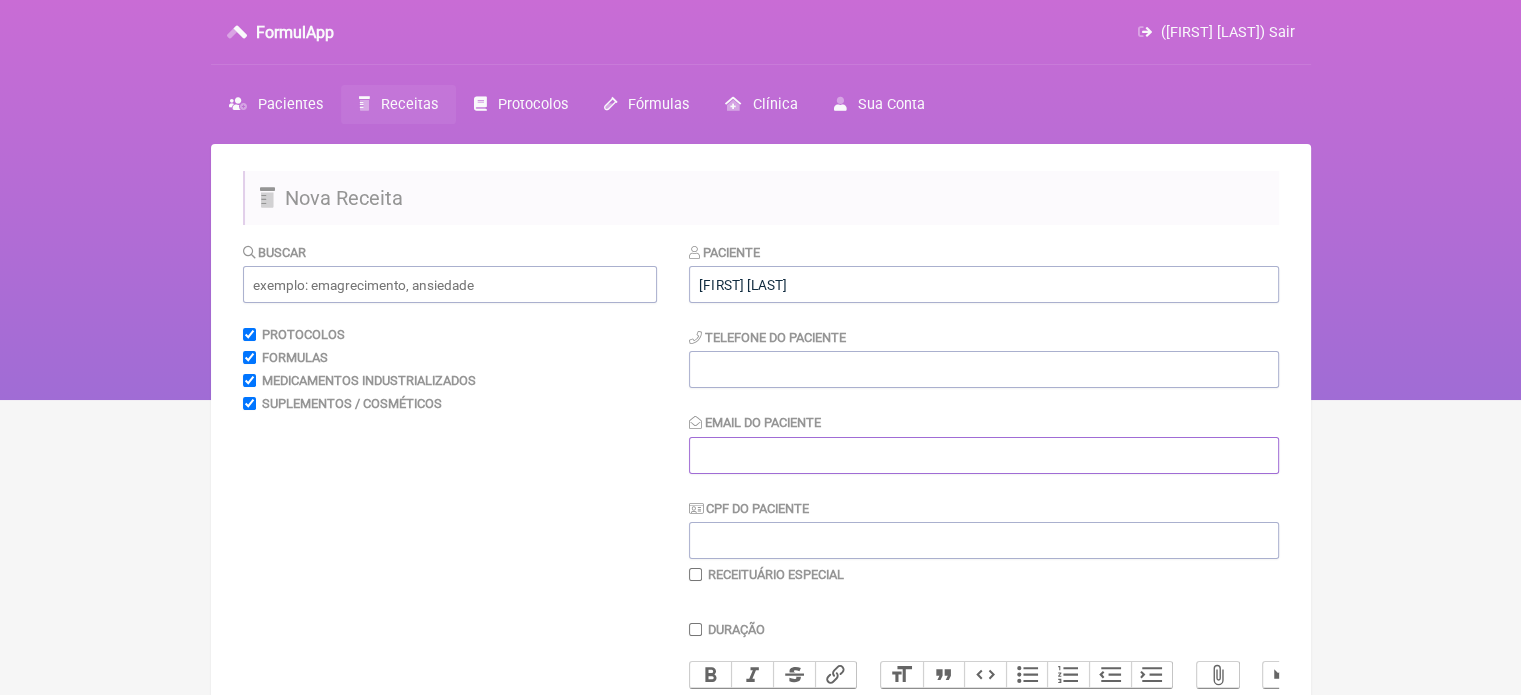 click on "Email do Paciente" at bounding box center [984, 455] 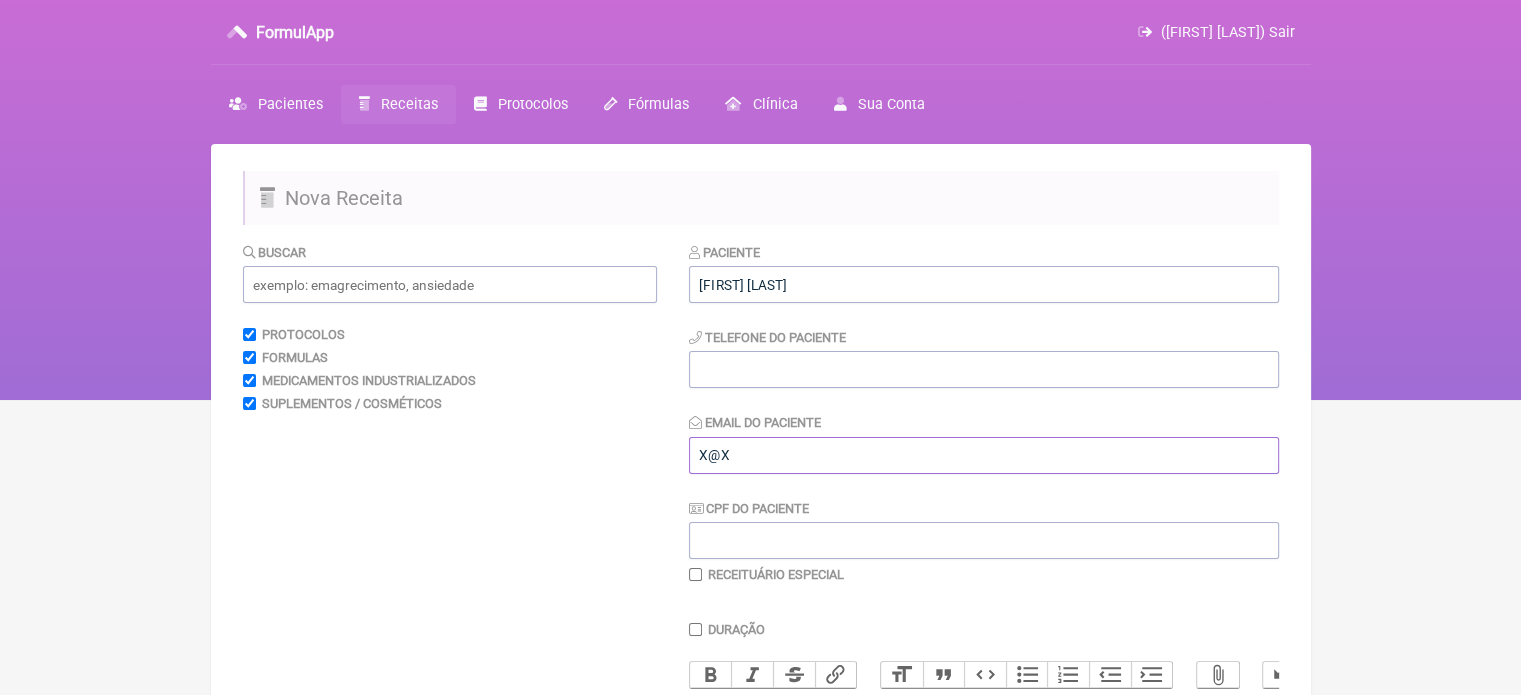 type on "X@X" 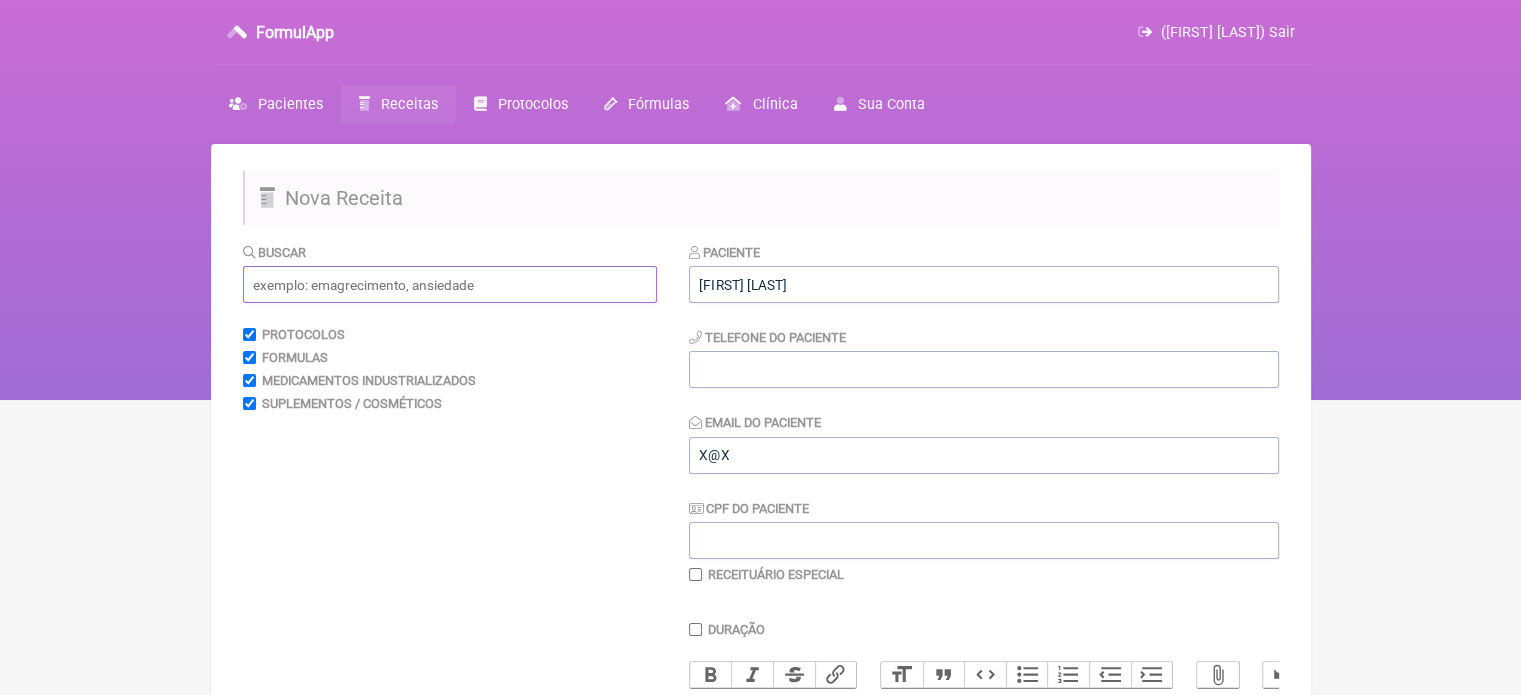 click at bounding box center (450, 284) 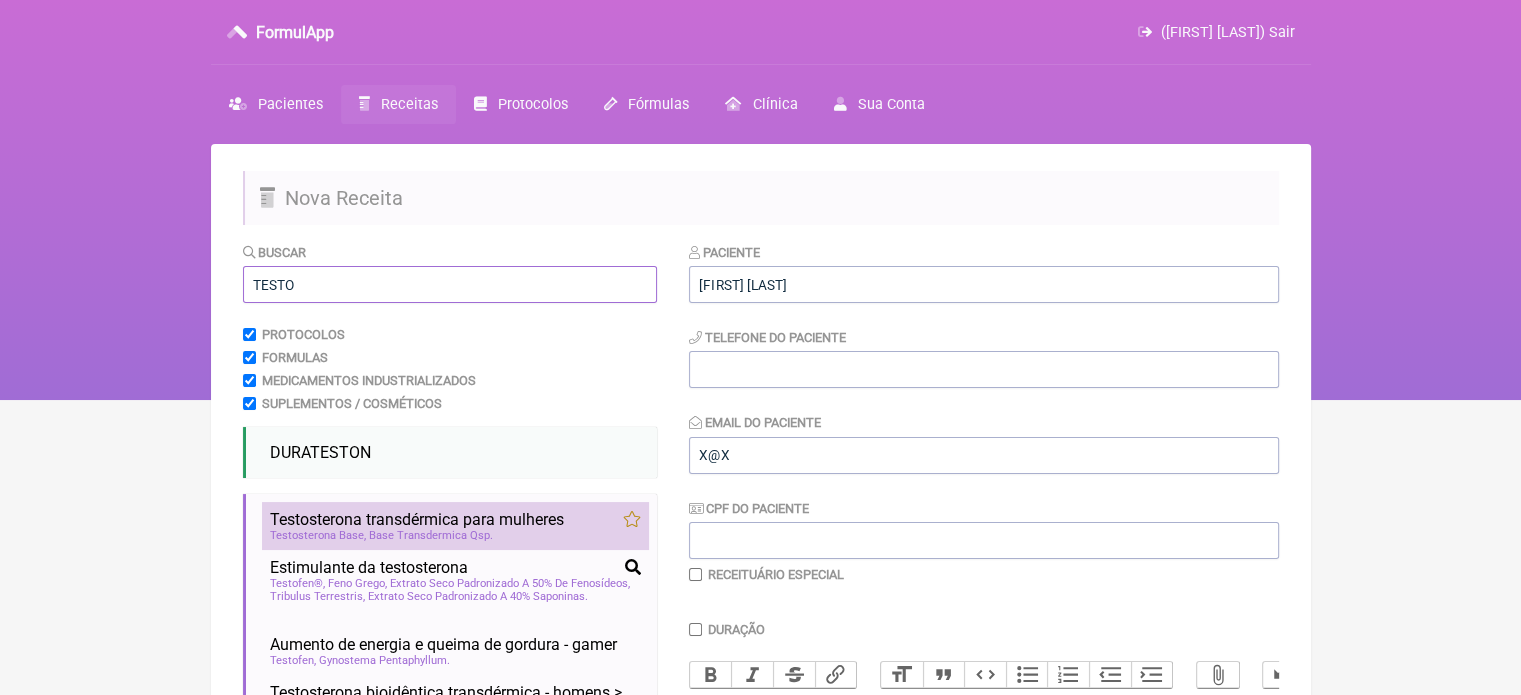 type on "TESTO" 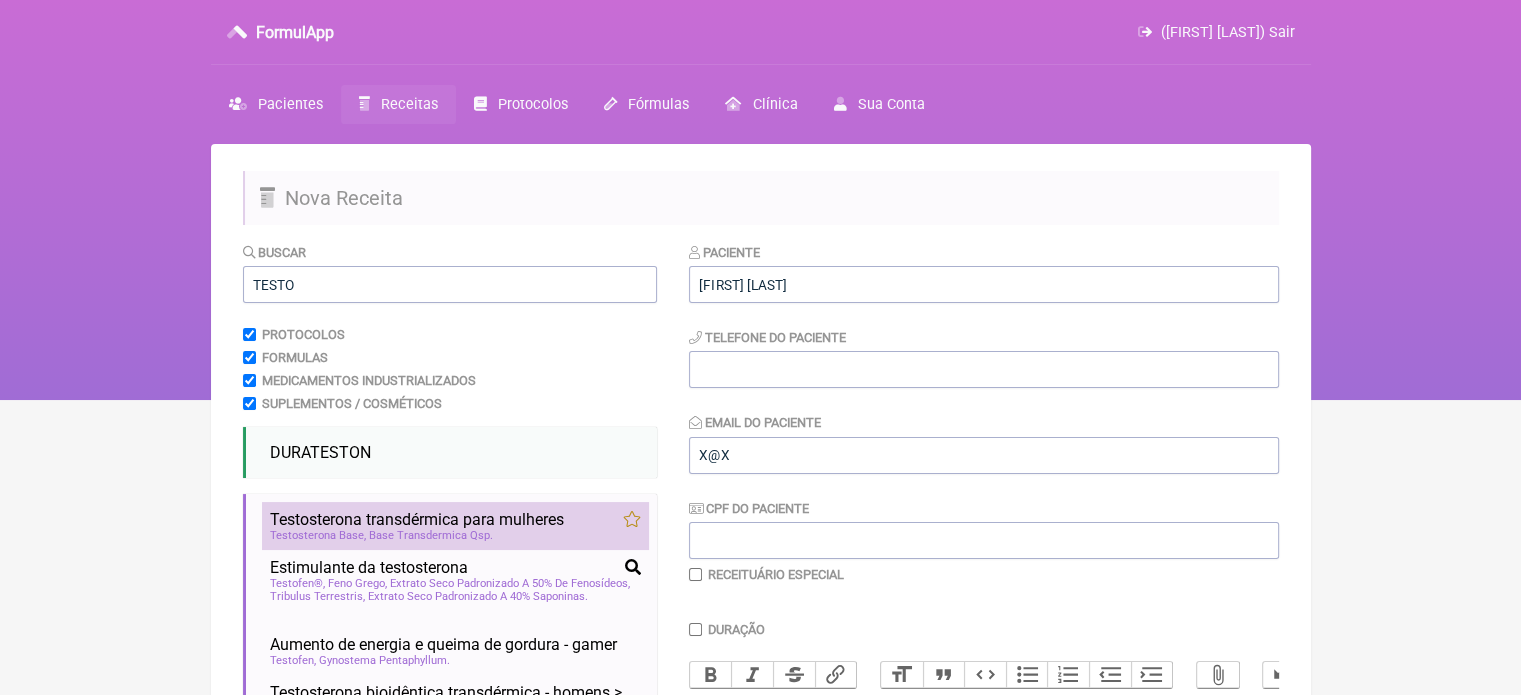 click on "Testosterona transdérmica para mulheres" at bounding box center [417, 519] 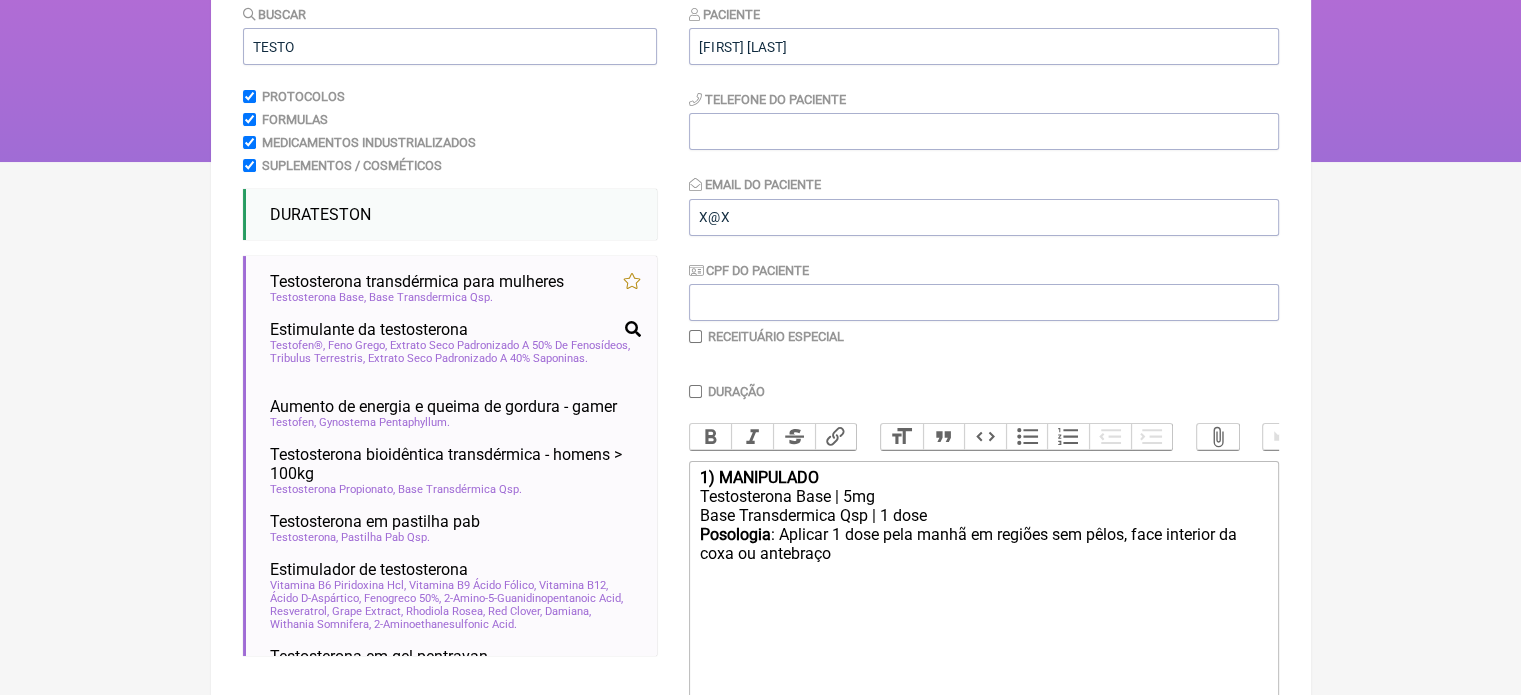scroll, scrollTop: 300, scrollLeft: 0, axis: vertical 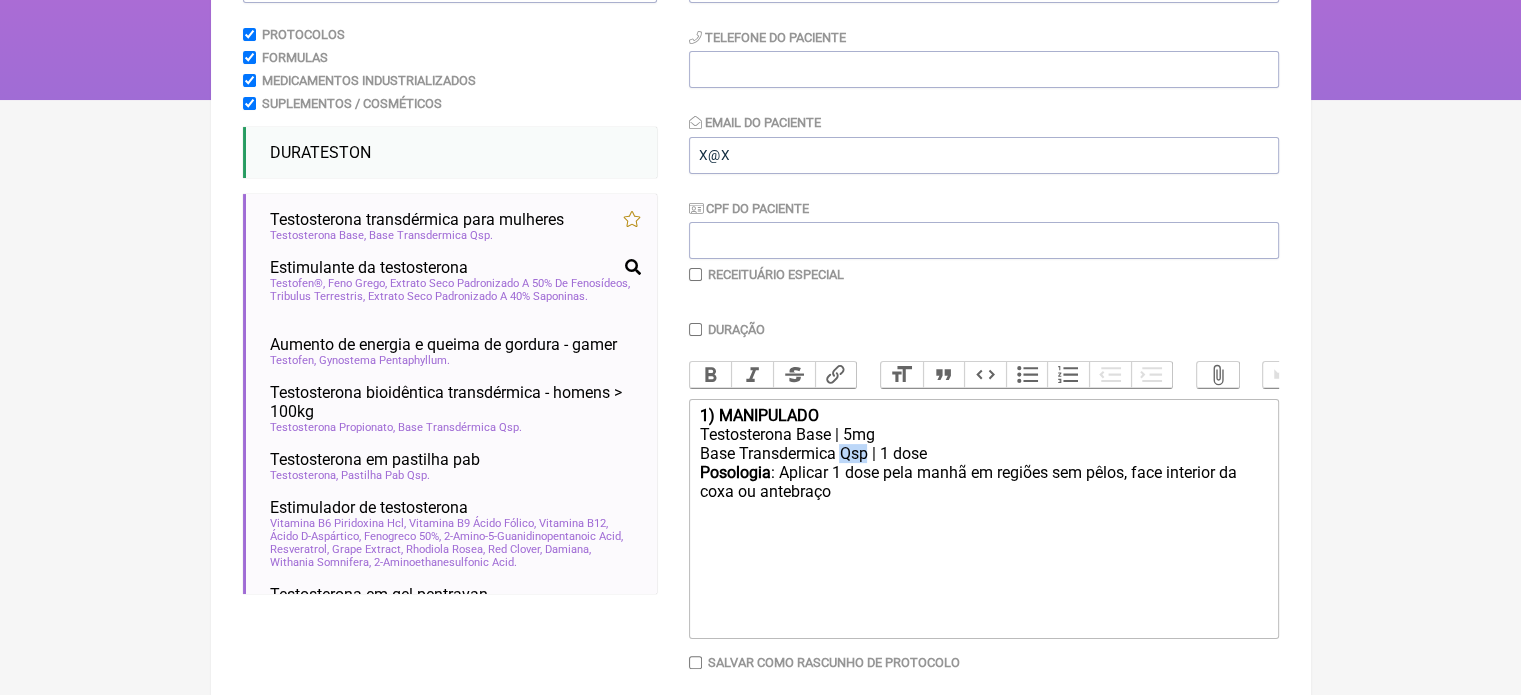 drag, startPoint x: 867, startPoint y: 466, endPoint x: 838, endPoint y: 467, distance: 29.017237 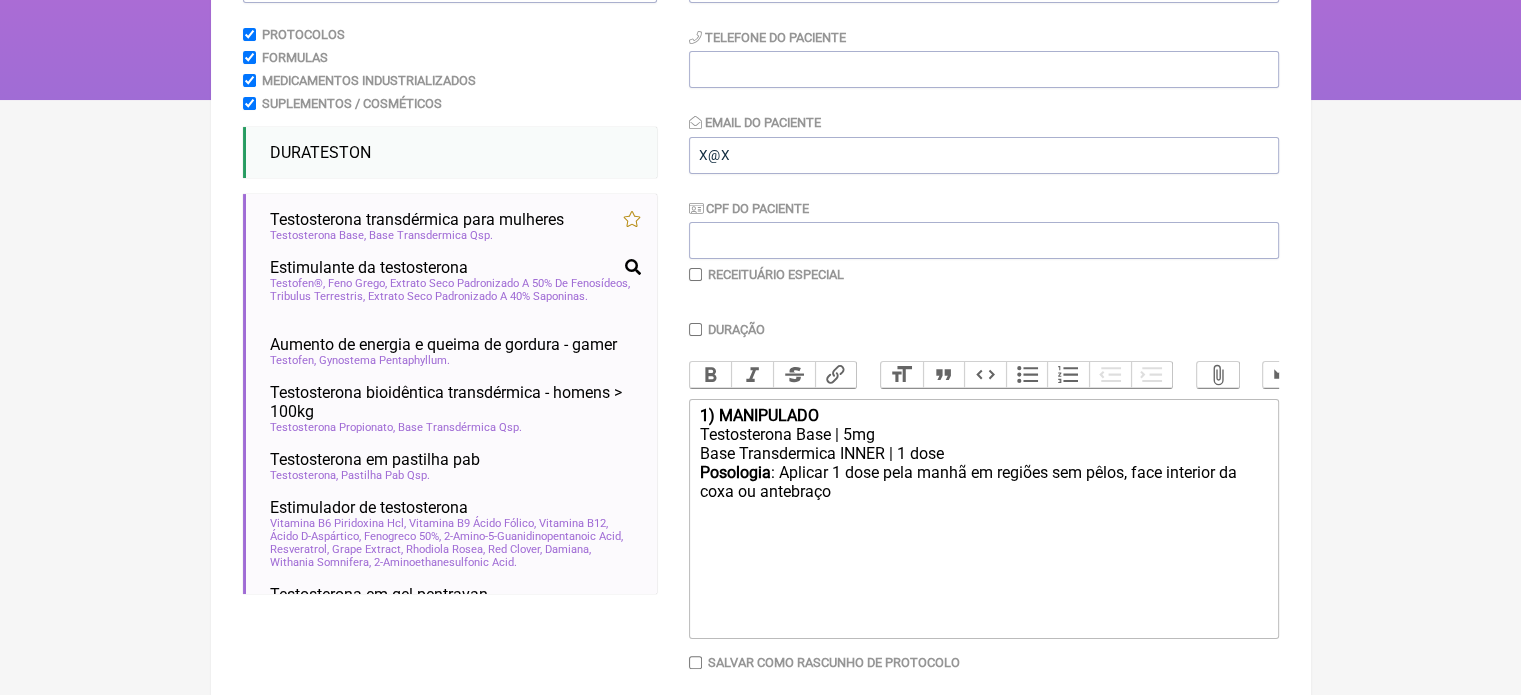 type on "<div><strong>1) MANIPULADO</strong></div><div>Testosterona Base | 5mg</div><div>Base Transdermica INNER&nbsp; | 1 dose</div><div><strong>Posologia</strong>: Aplicar 1 dose pela manhã em regiões sem pêlos, face interior da coxa ou antebraço ㅤ<br><br></div>" 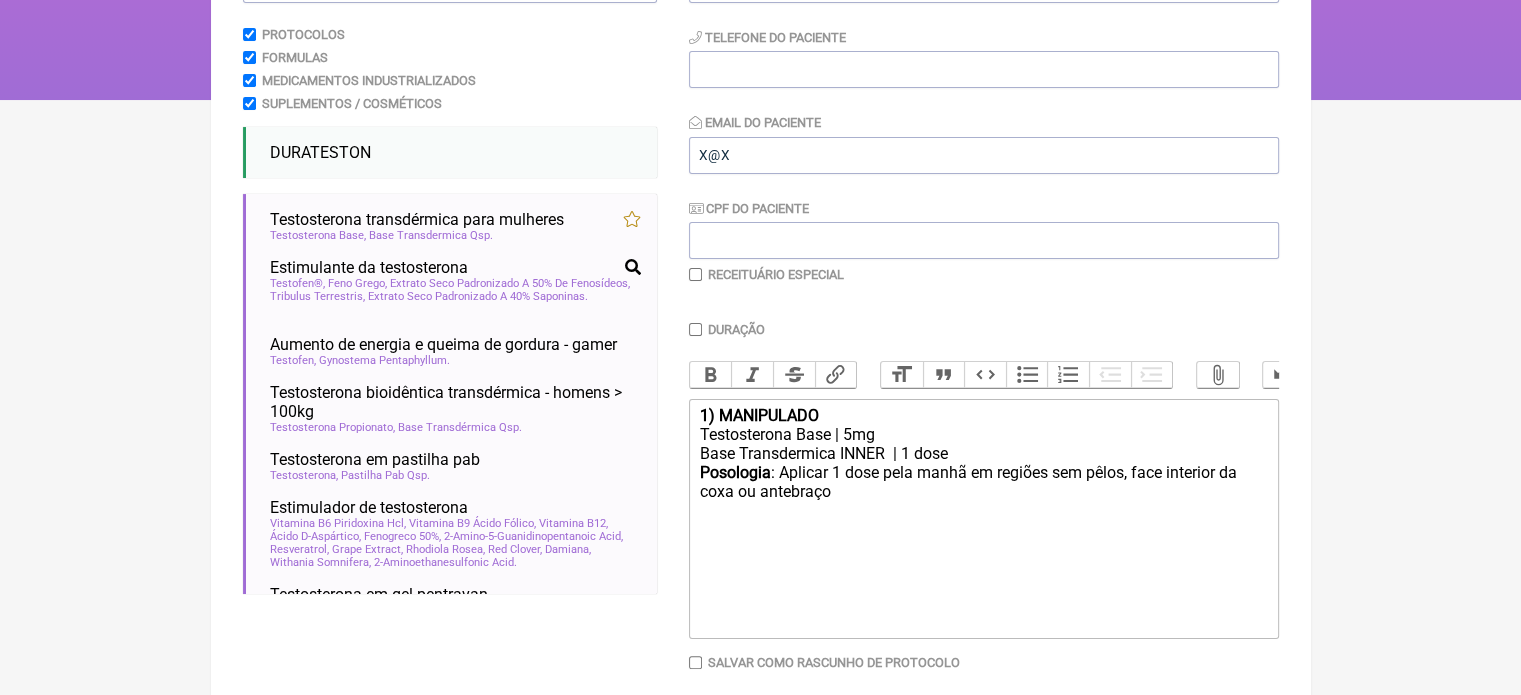 click at bounding box center [695, 274] 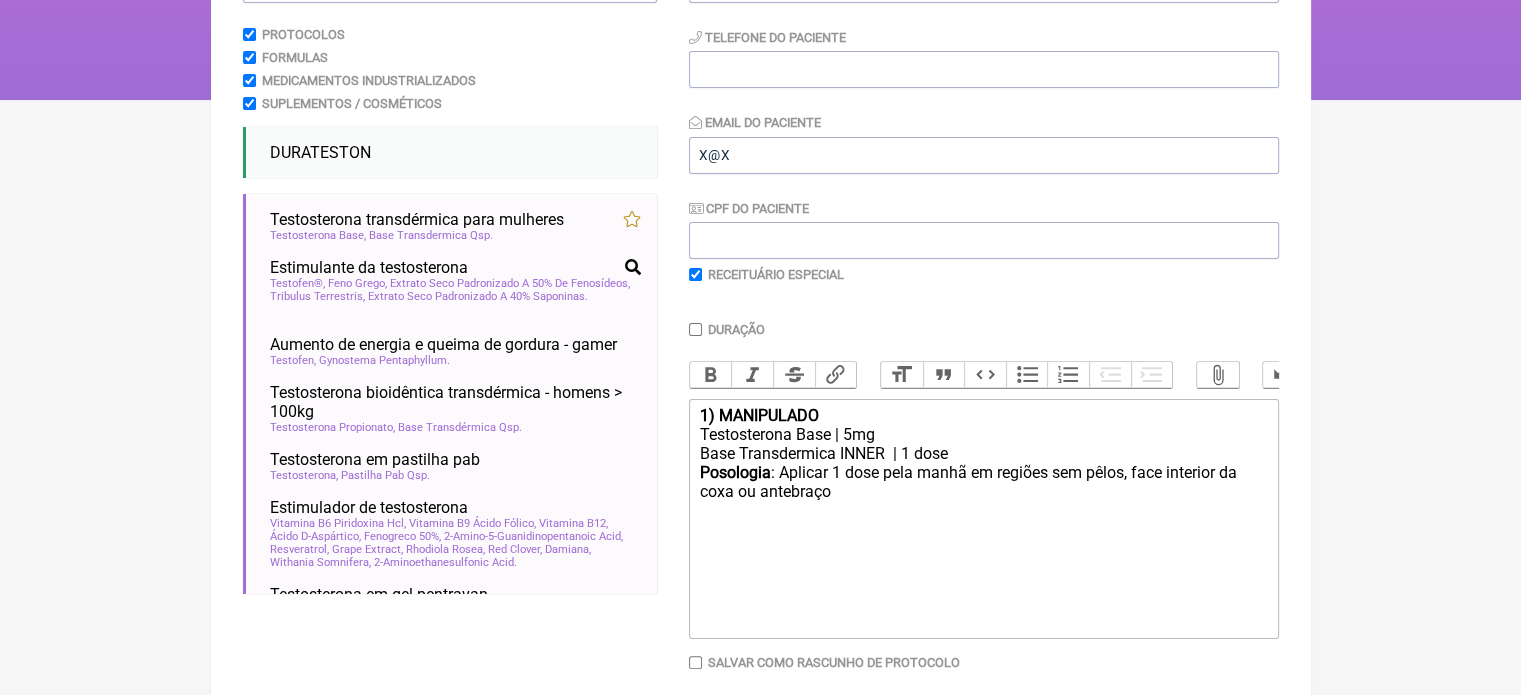 checkbox on "true" 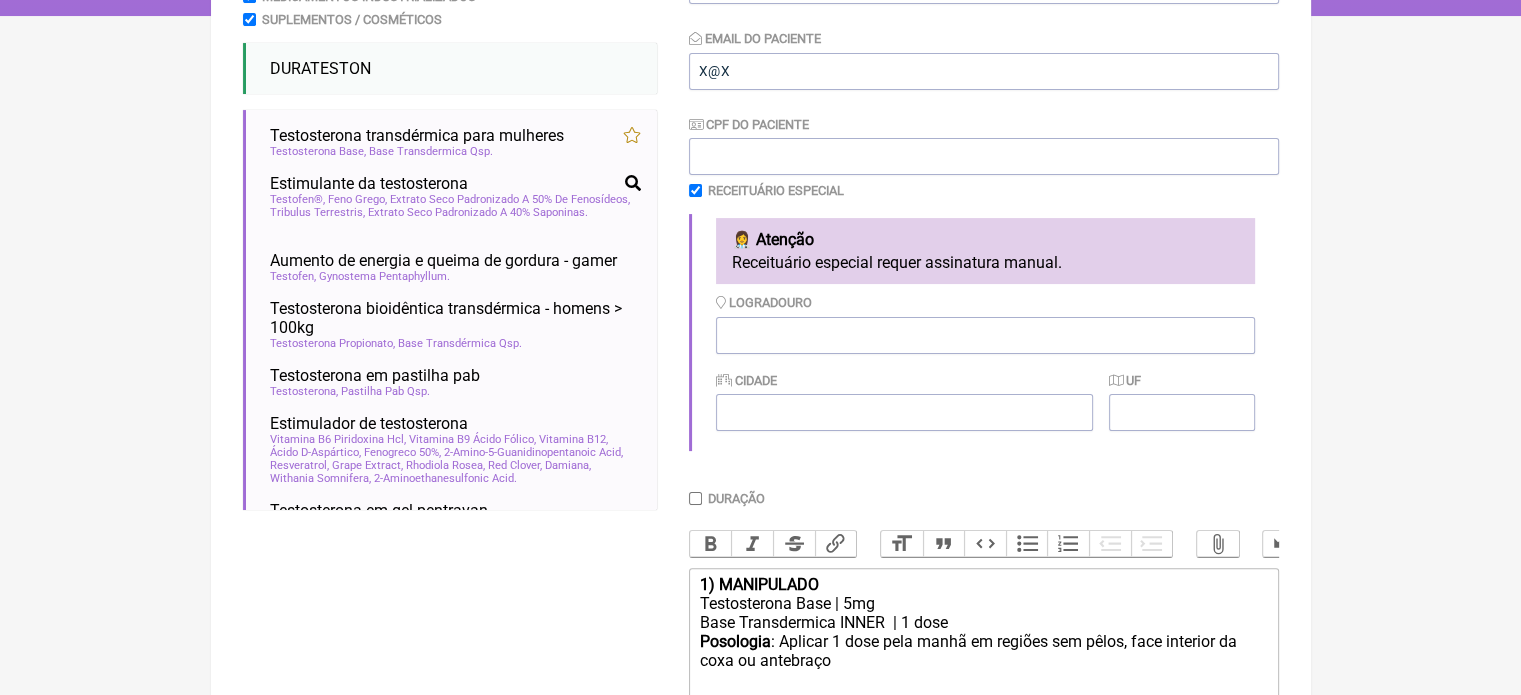 scroll, scrollTop: 500, scrollLeft: 0, axis: vertical 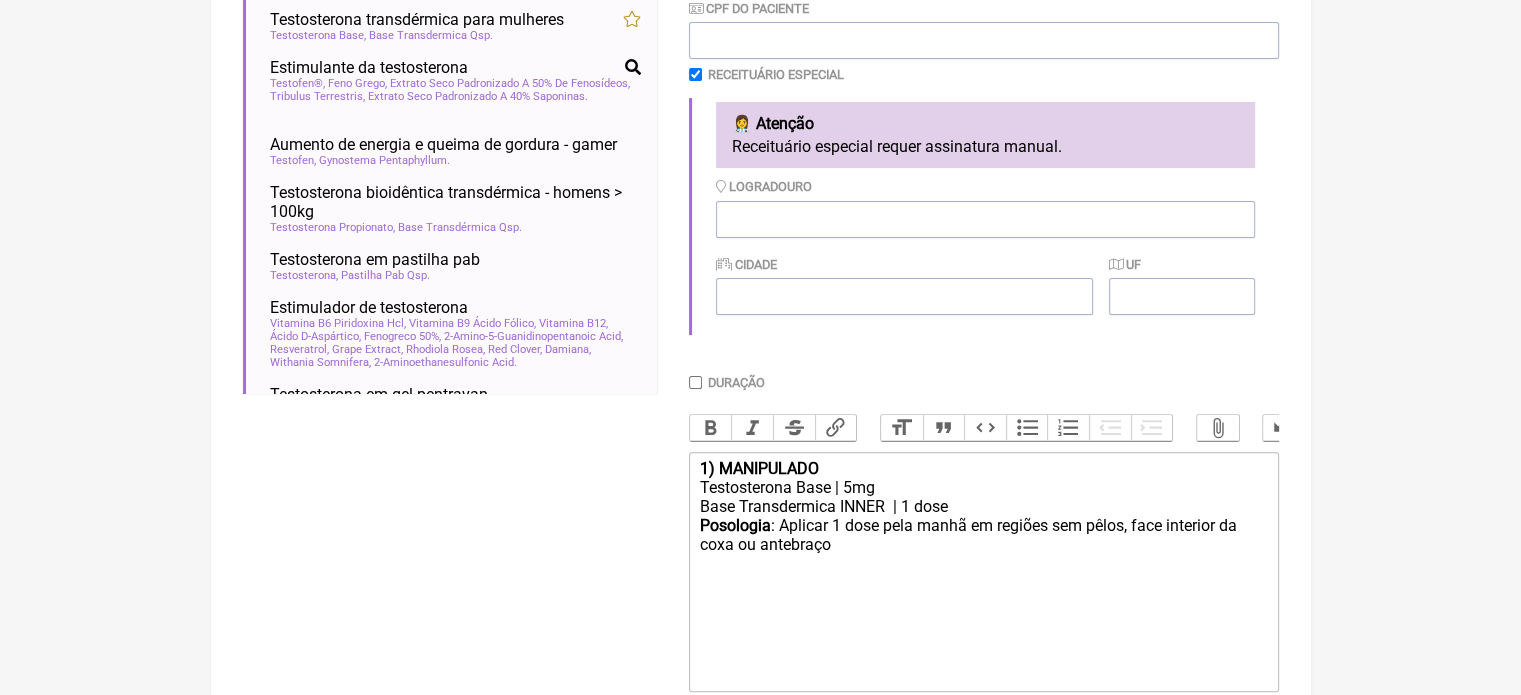 click on "Duração" at bounding box center [695, 382] 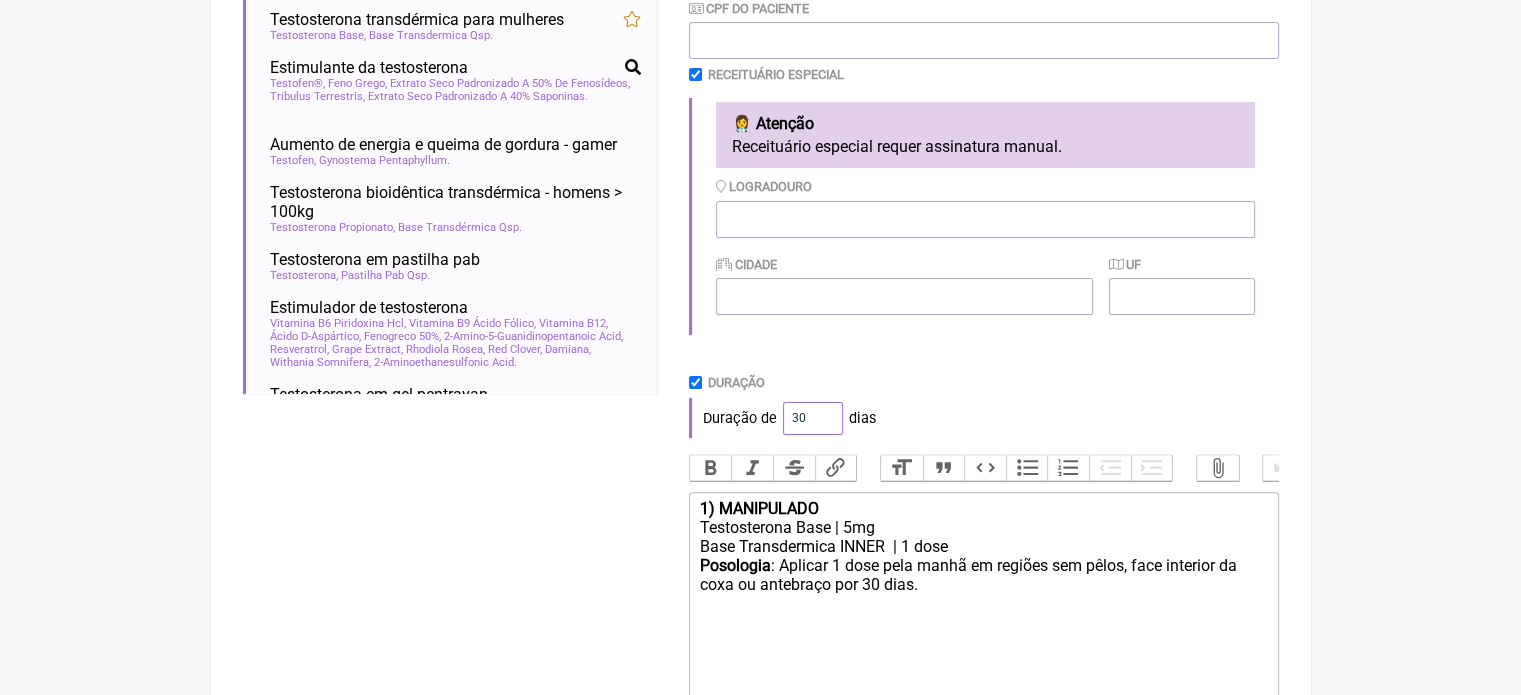 drag, startPoint x: 800, startPoint y: 423, endPoint x: 772, endPoint y: 421, distance: 28.071337 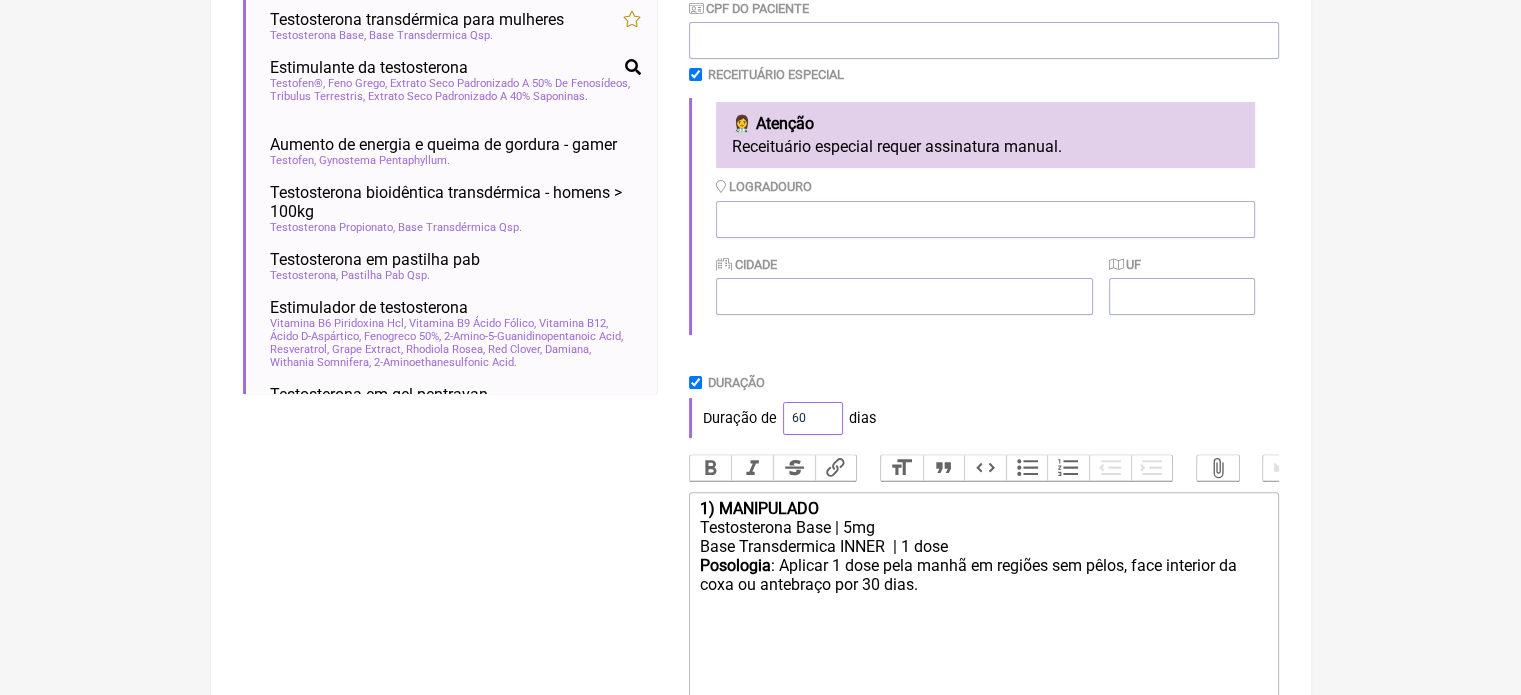 type on "60" 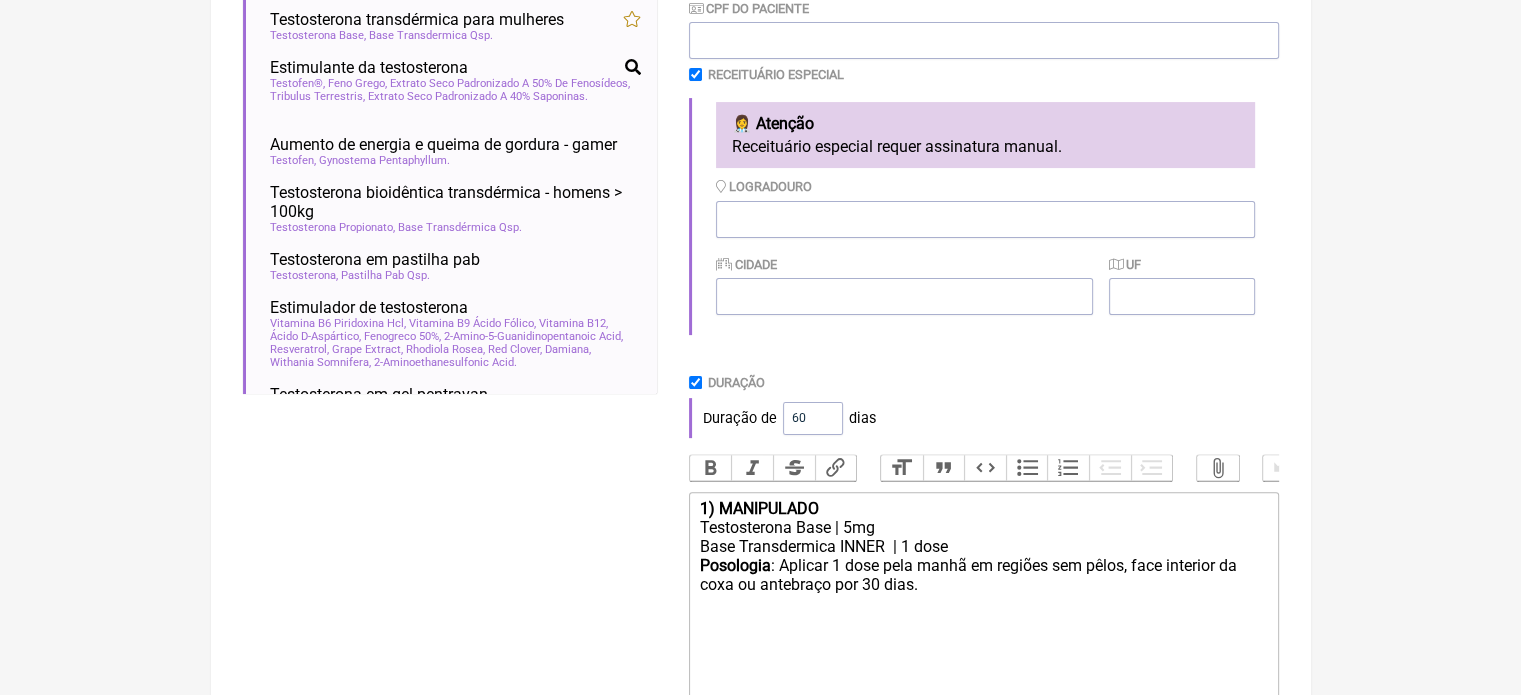 click on "Duração" at bounding box center (984, 382) 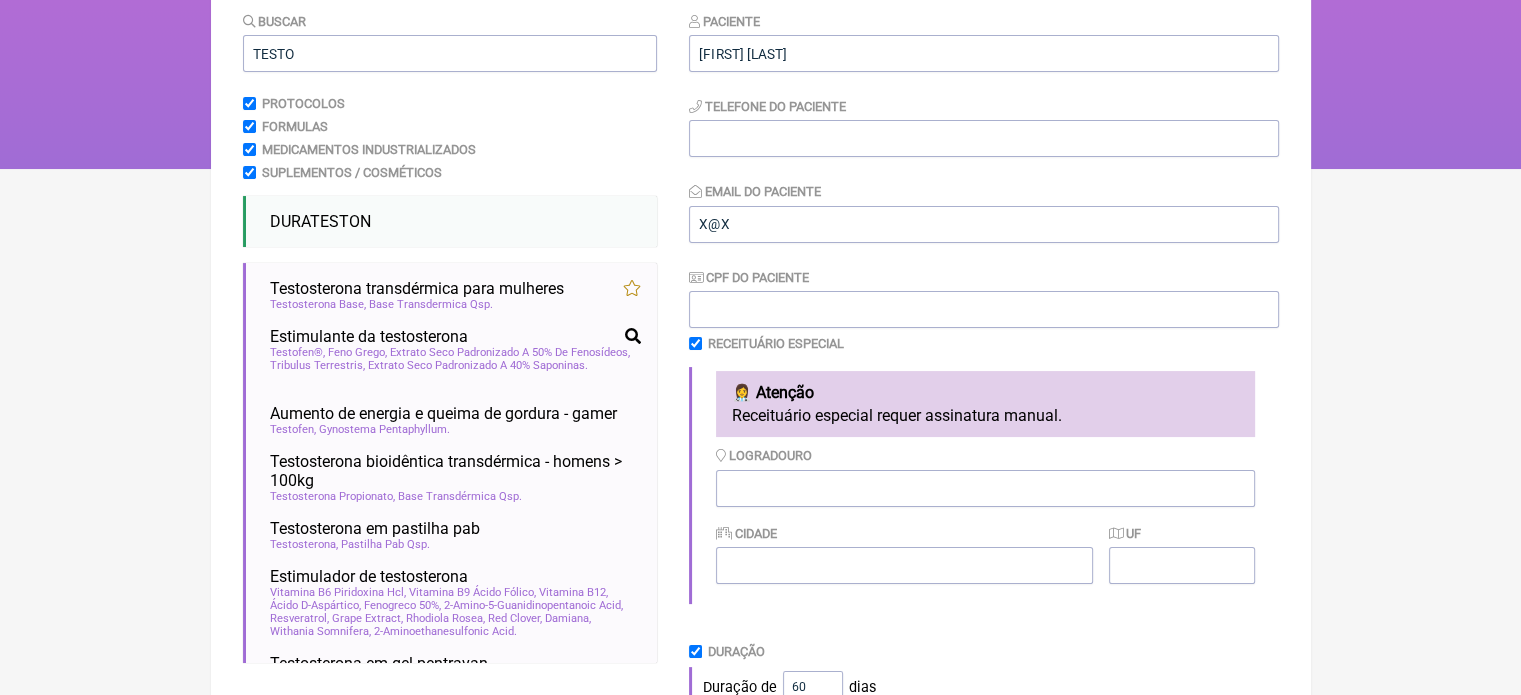 scroll, scrollTop: 100, scrollLeft: 0, axis: vertical 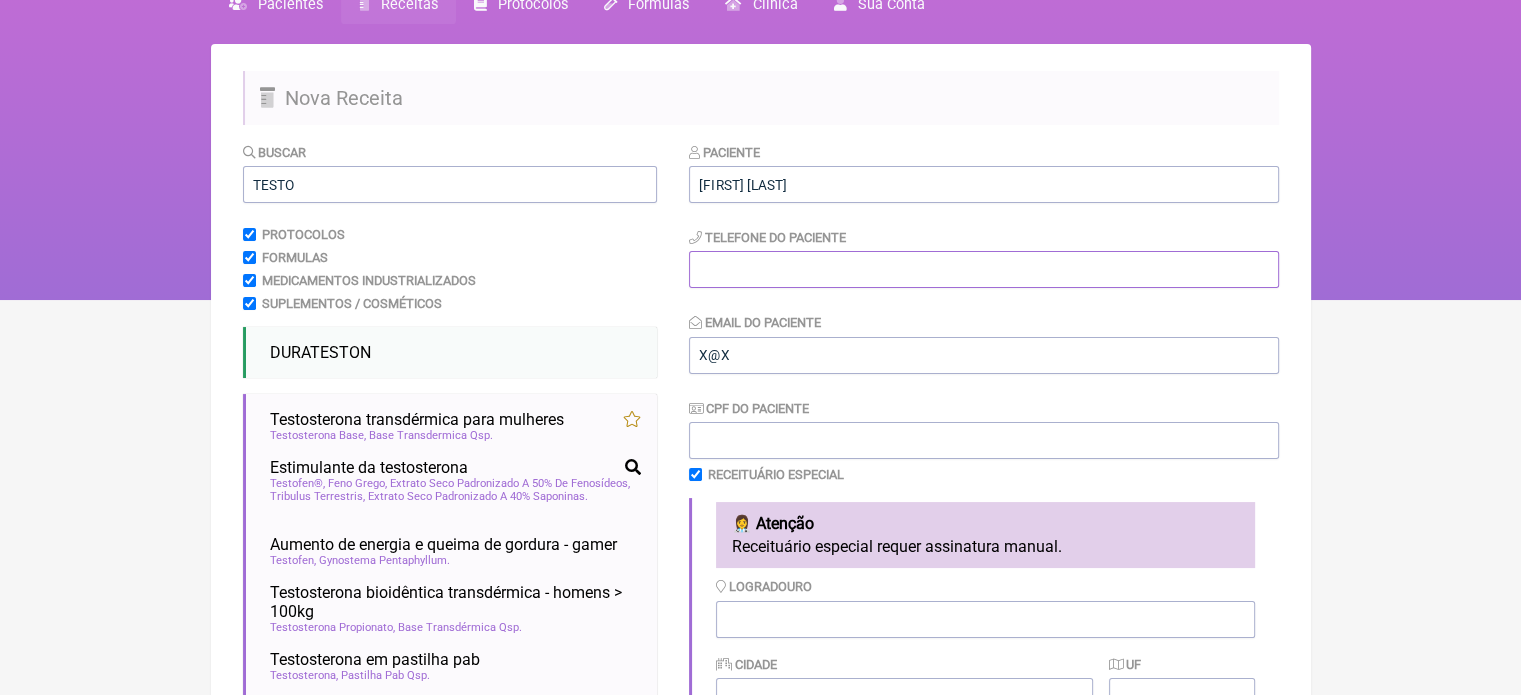 click at bounding box center (984, 269) 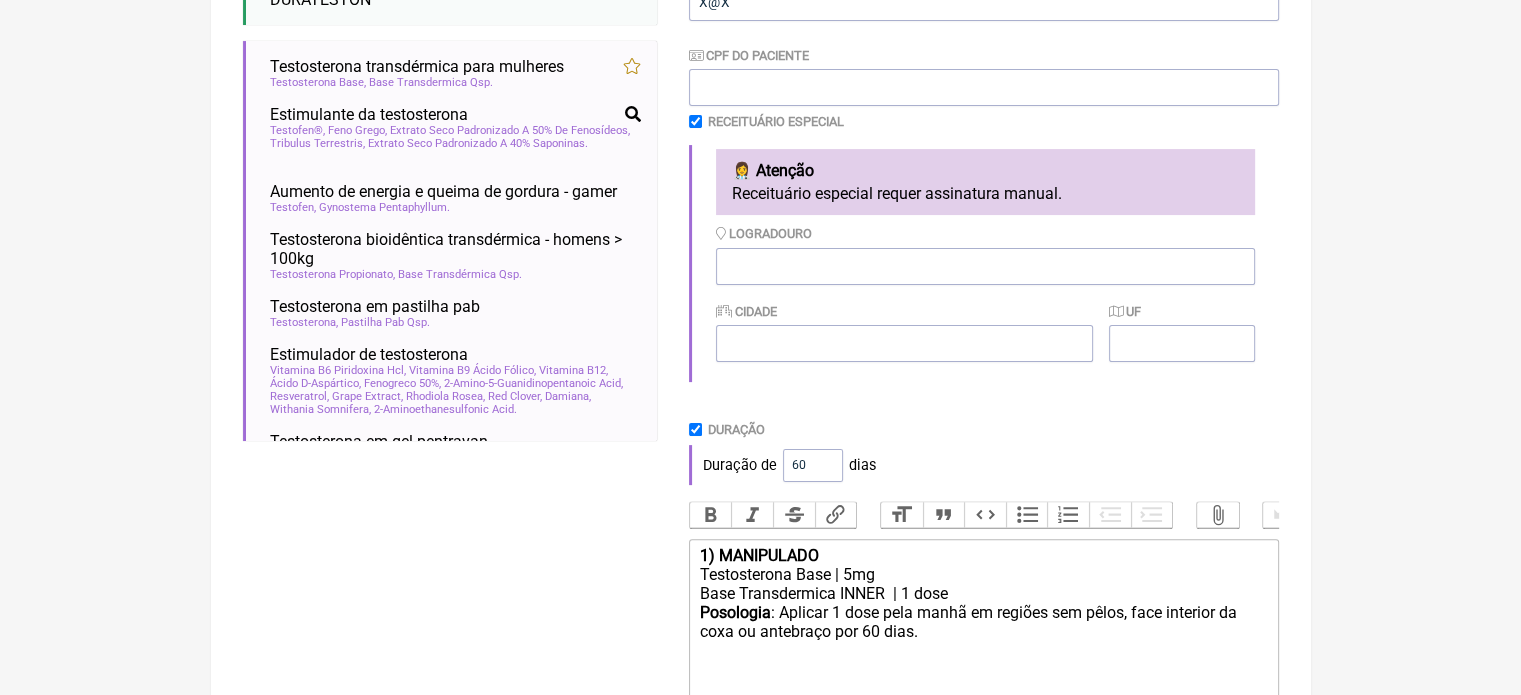 scroll, scrollTop: 696, scrollLeft: 0, axis: vertical 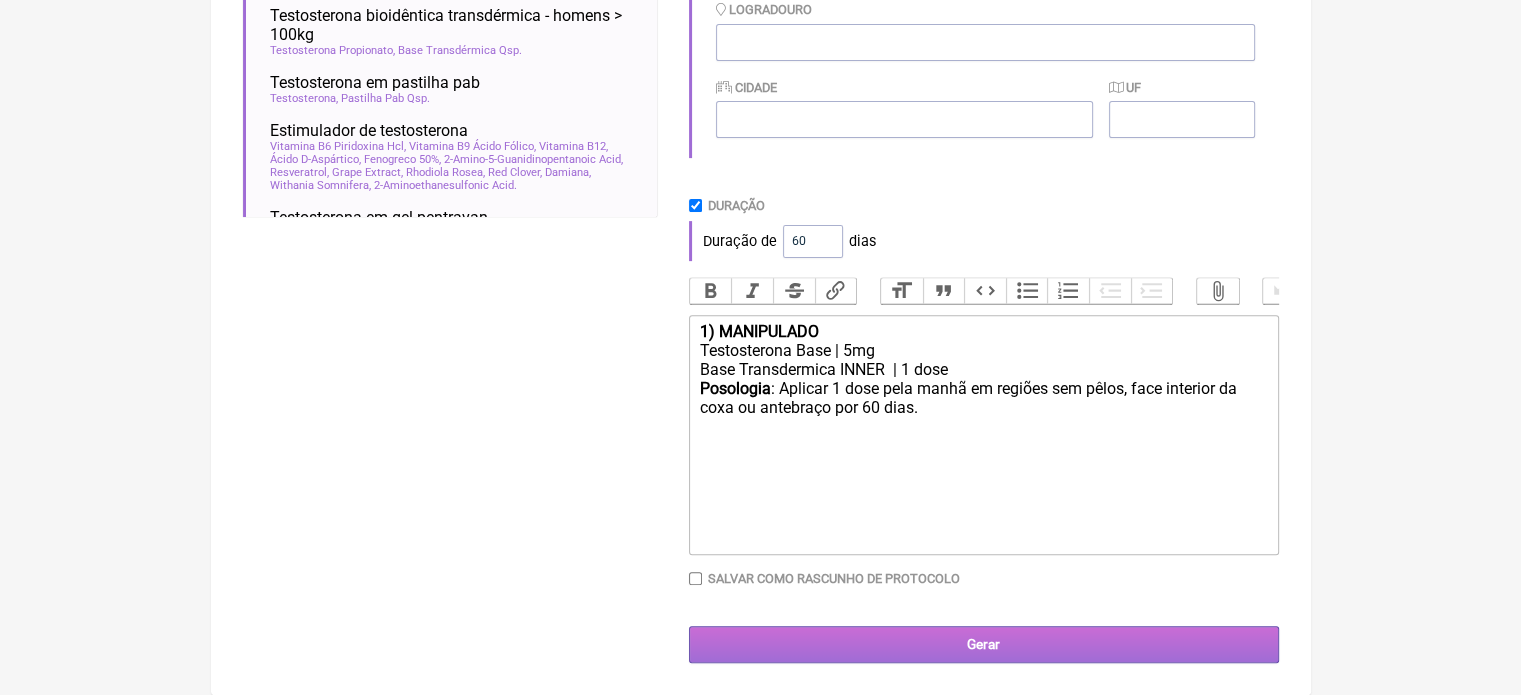 type on "[PHONE]" 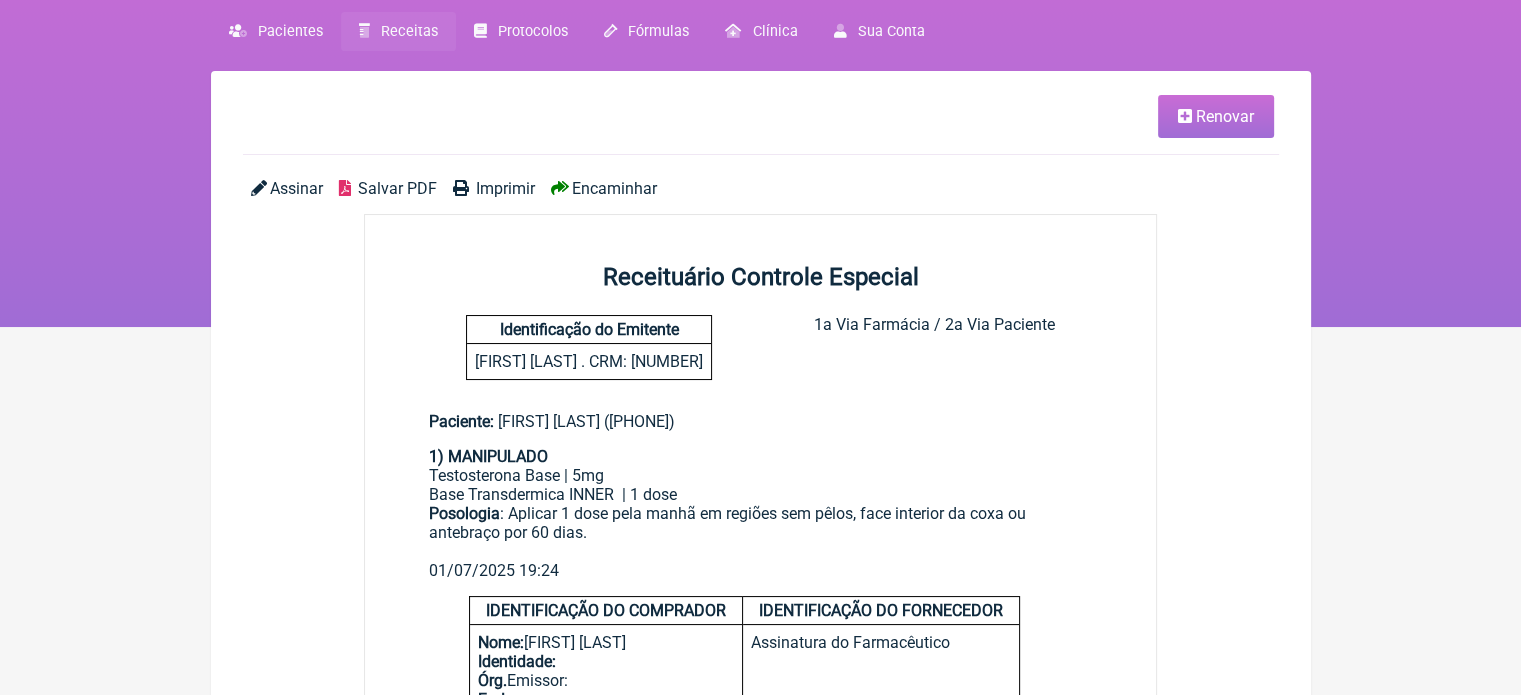scroll, scrollTop: 0, scrollLeft: 0, axis: both 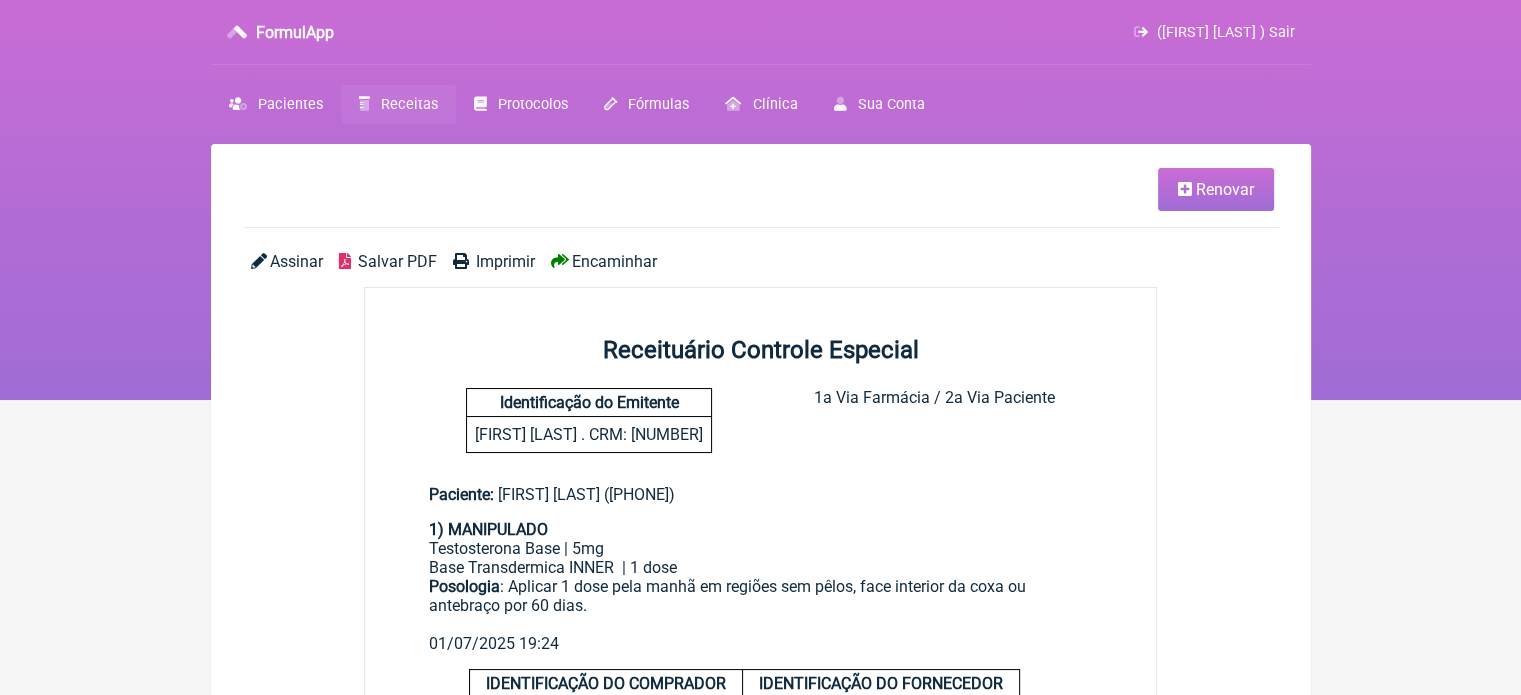 click on "Imprimir" at bounding box center [505, 261] 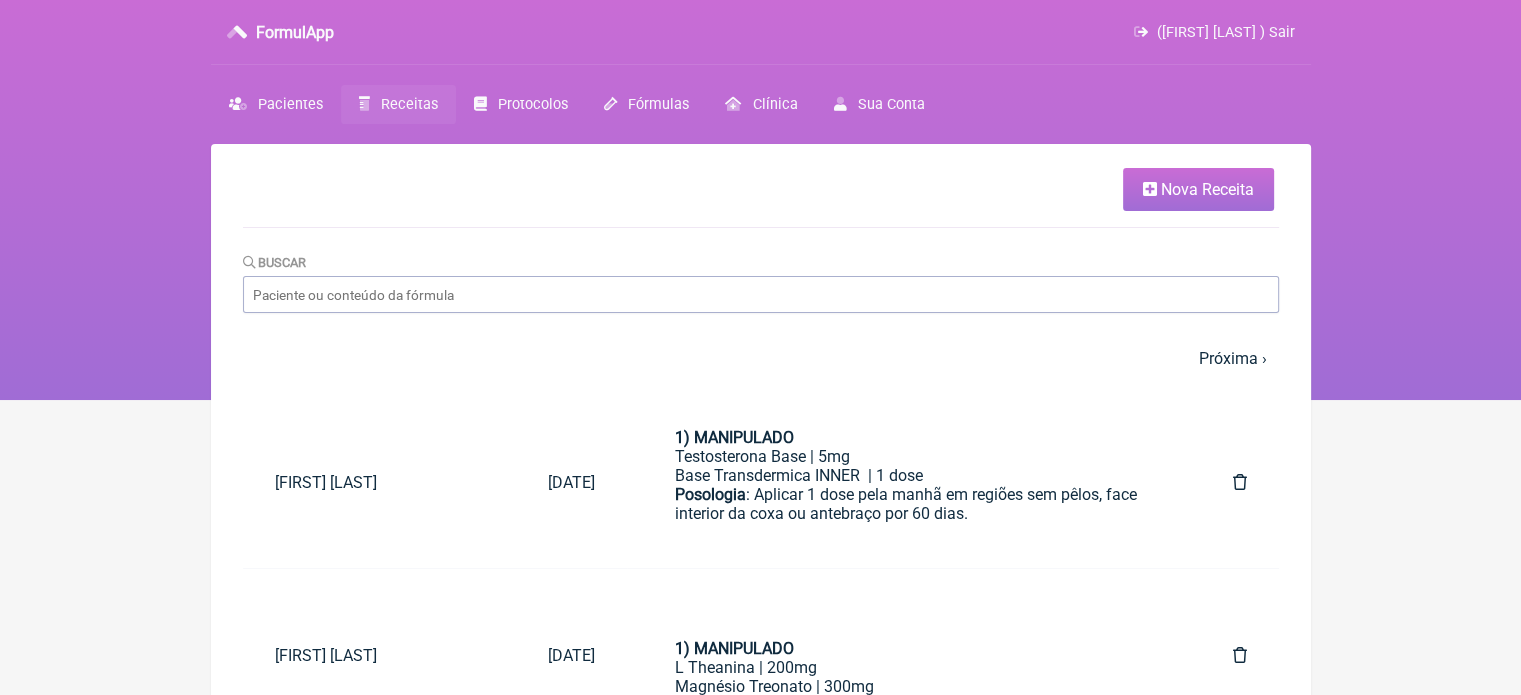 click on "Receitas" at bounding box center (409, 104) 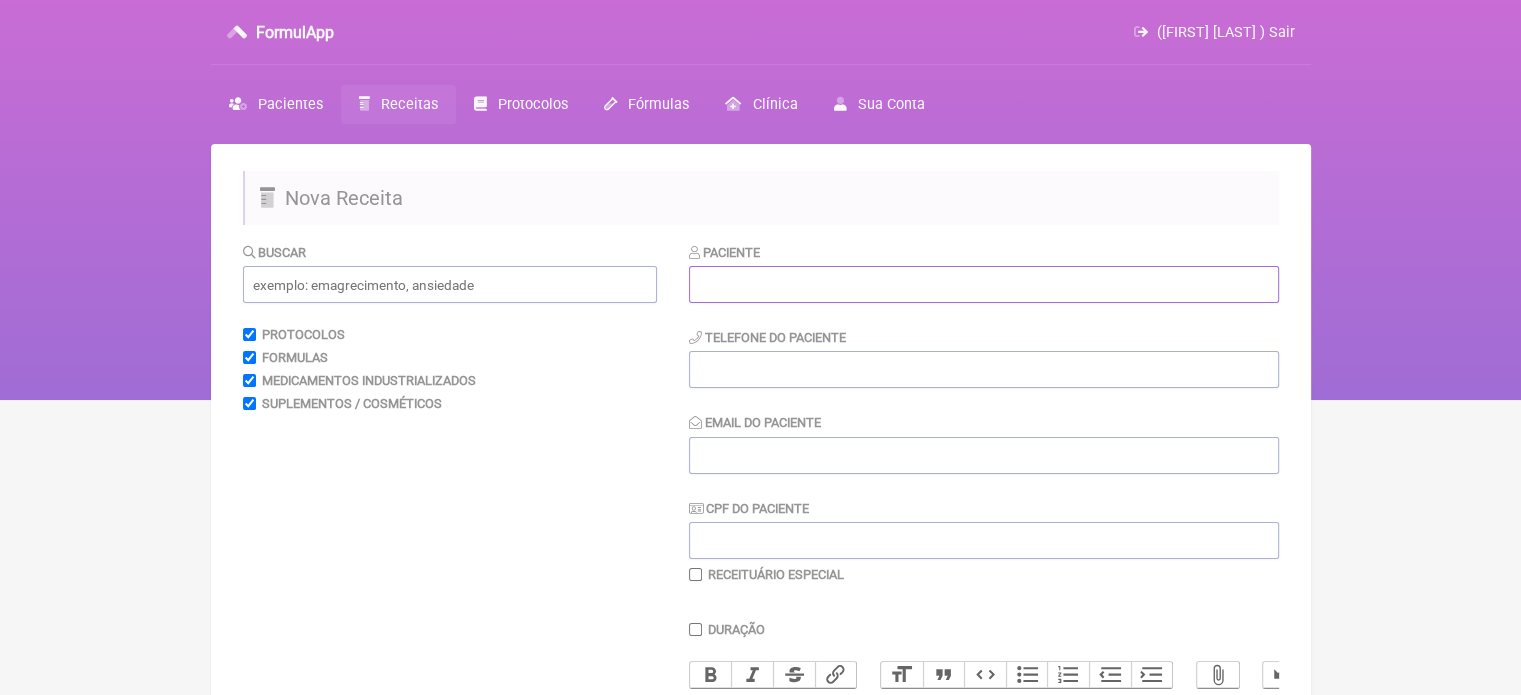 click at bounding box center [984, 284] 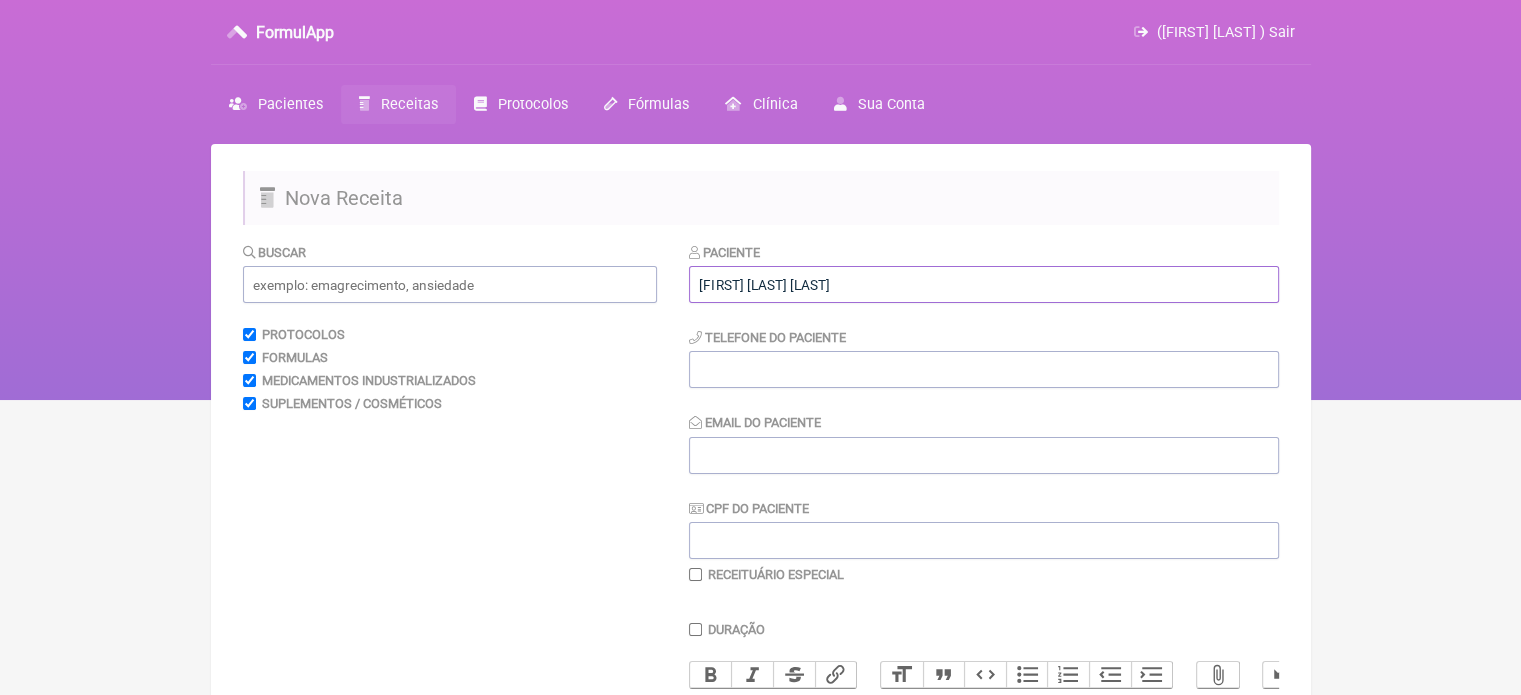 type on "[FIRST] [LAST] [LAST]" 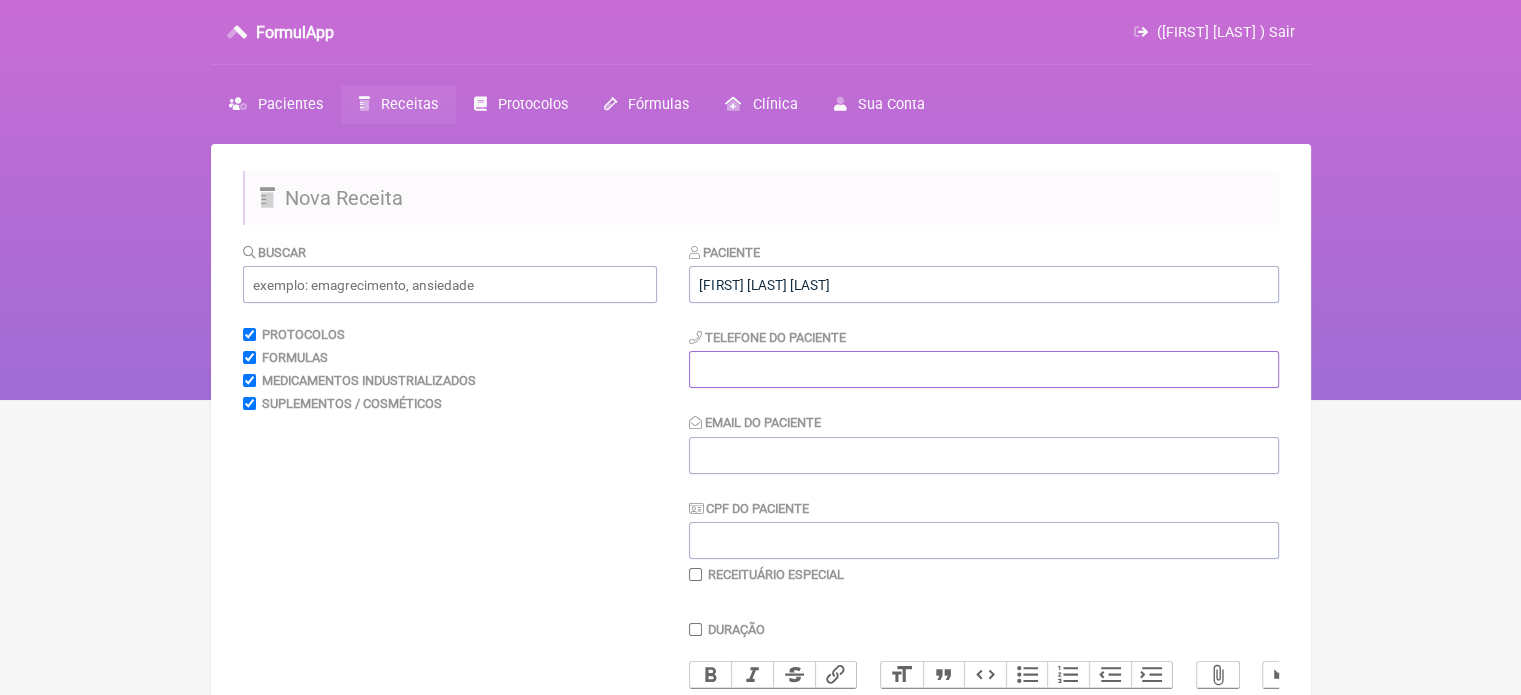 drag, startPoint x: 814, startPoint y: 377, endPoint x: 825, endPoint y: 392, distance: 18.601076 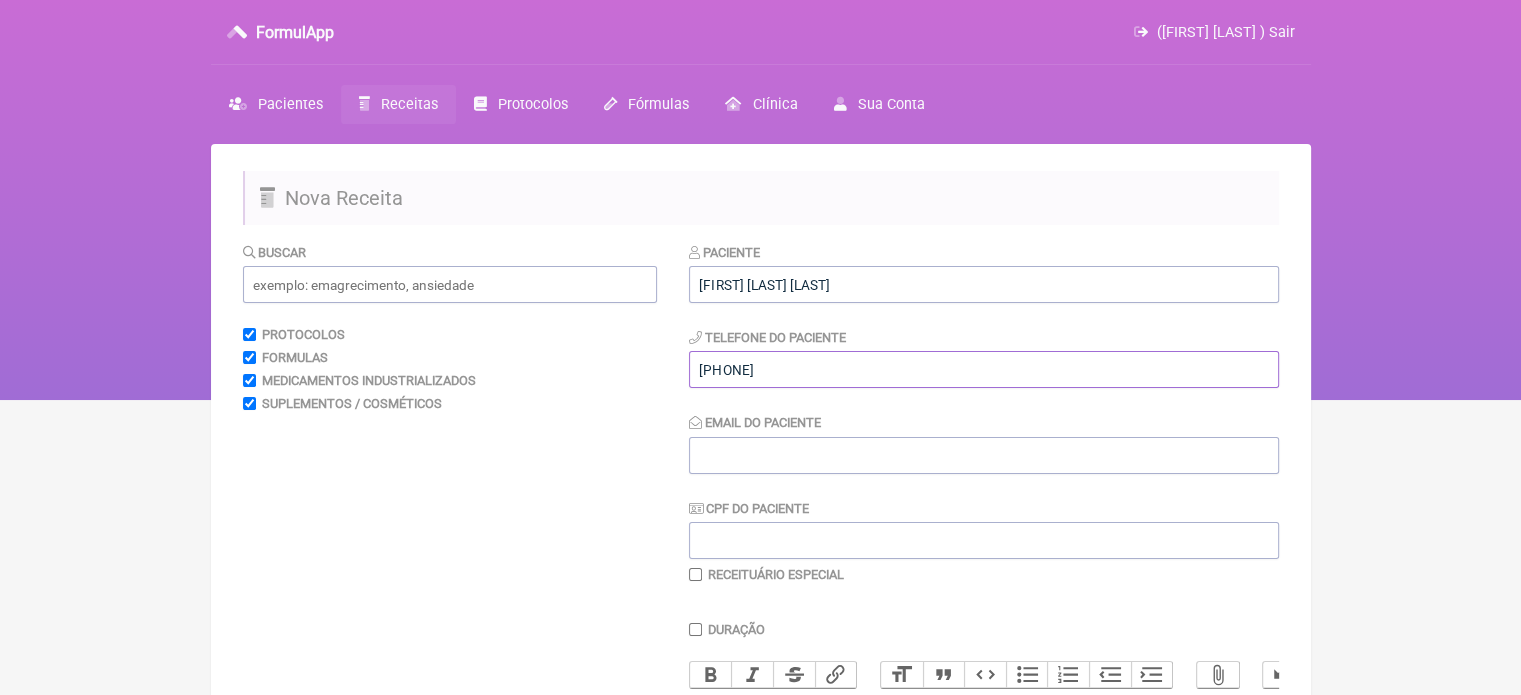 type on "[PHONE]" 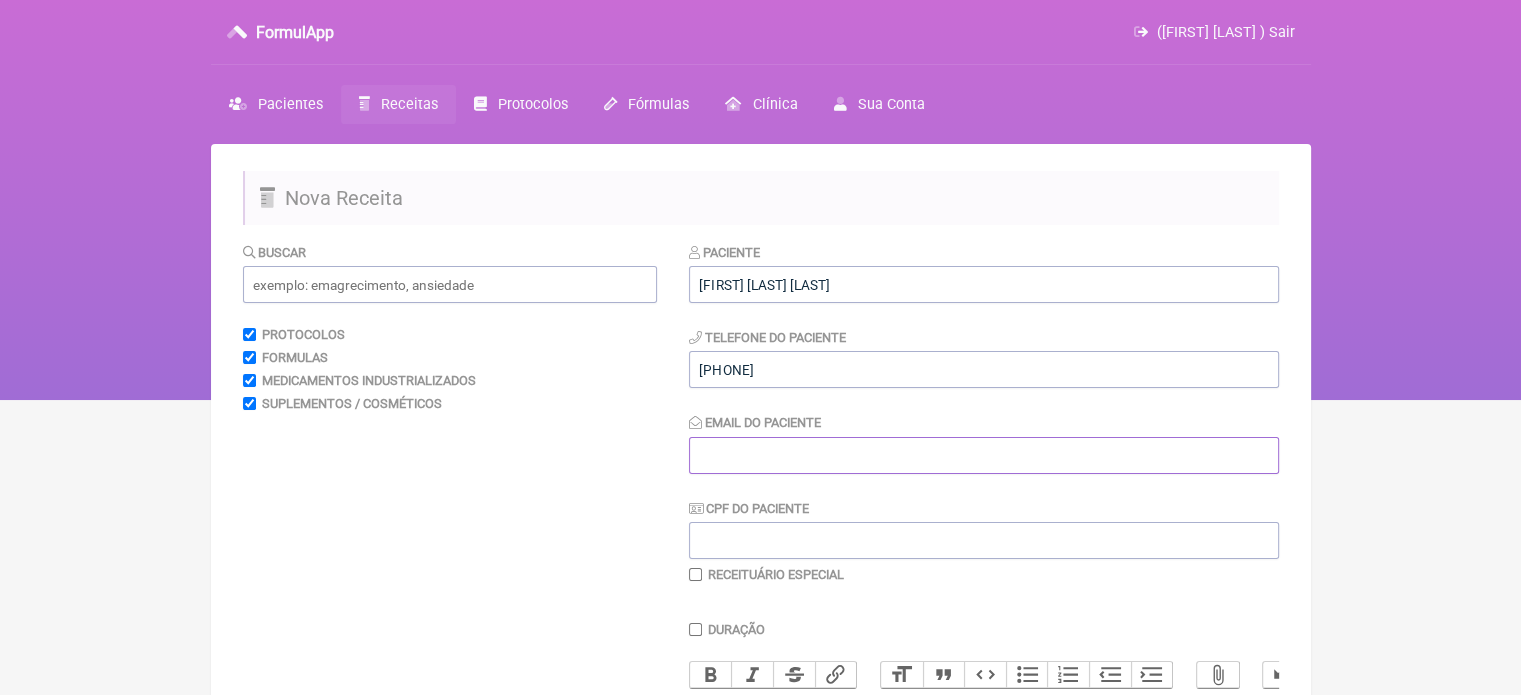 click on "Email do Paciente" at bounding box center [984, 455] 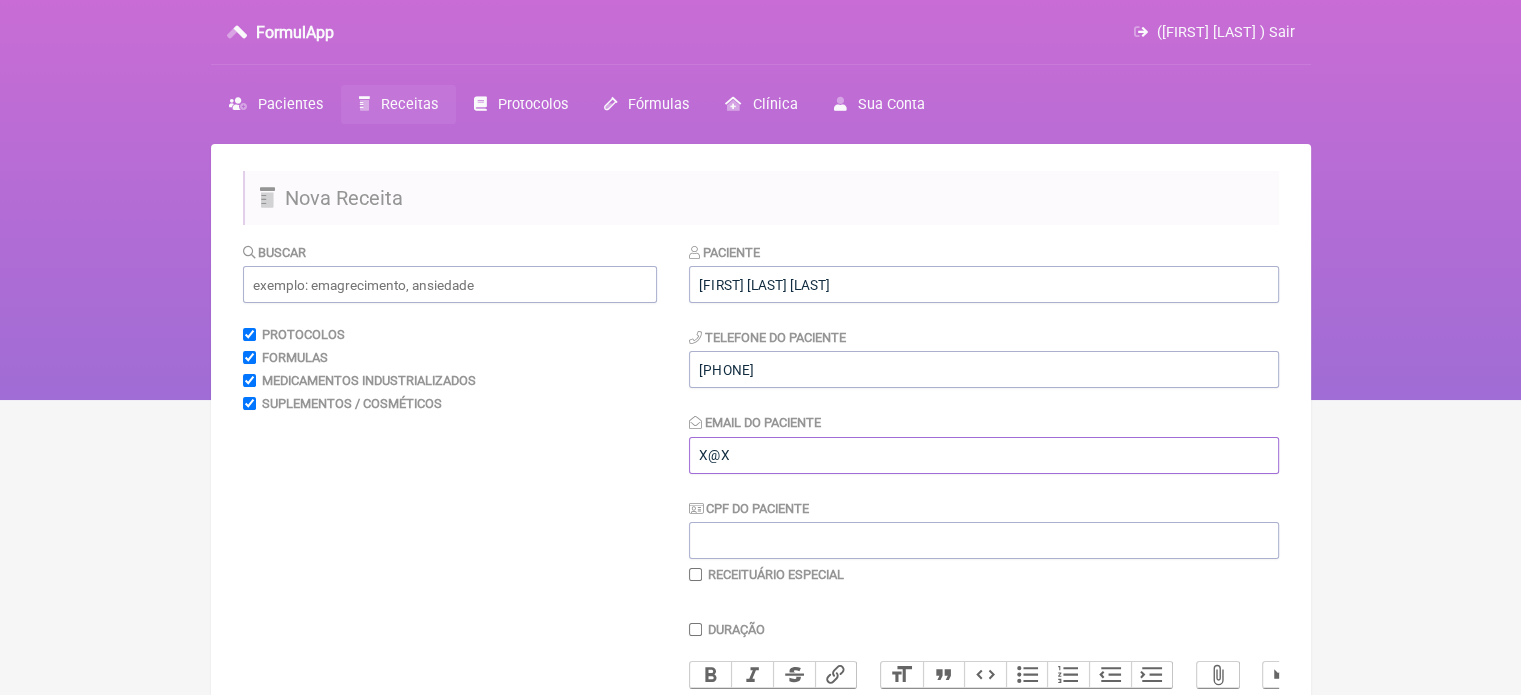 type on "X@X" 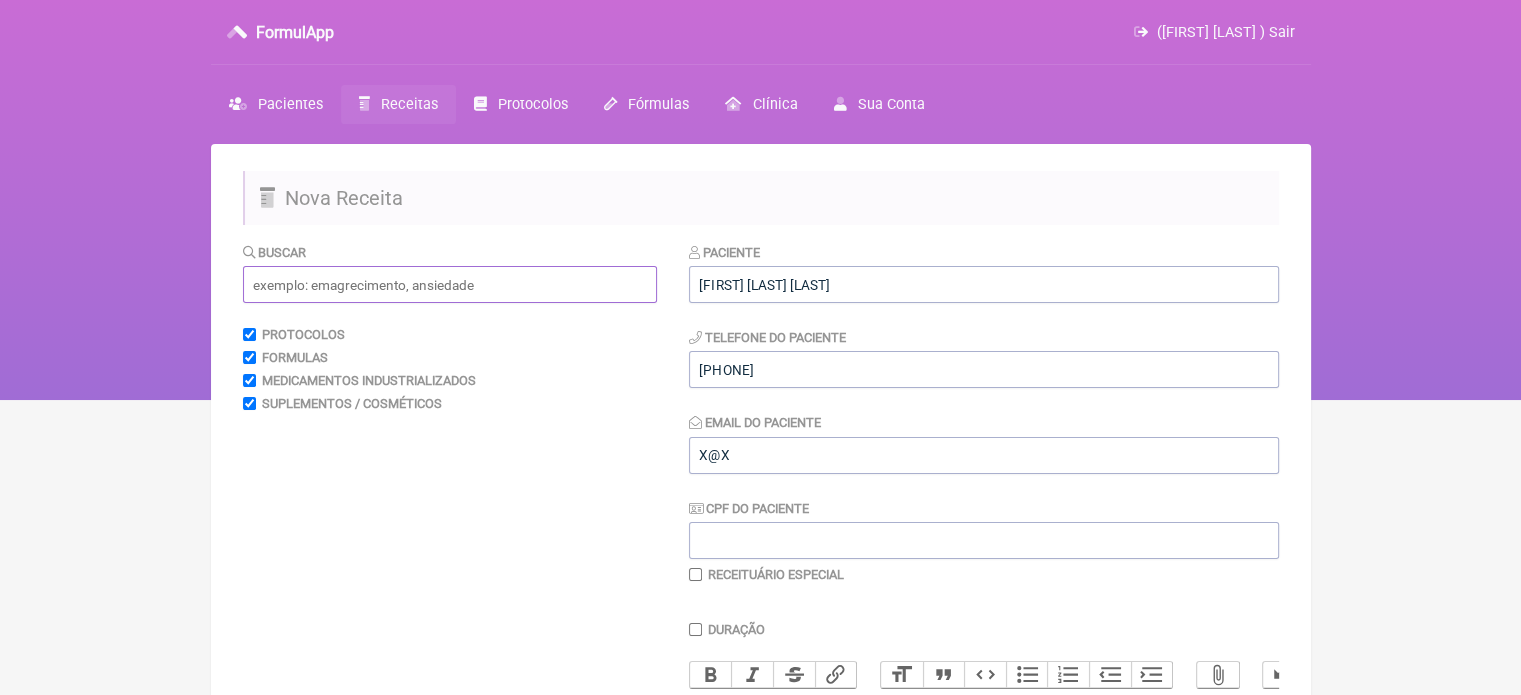 click at bounding box center (450, 284) 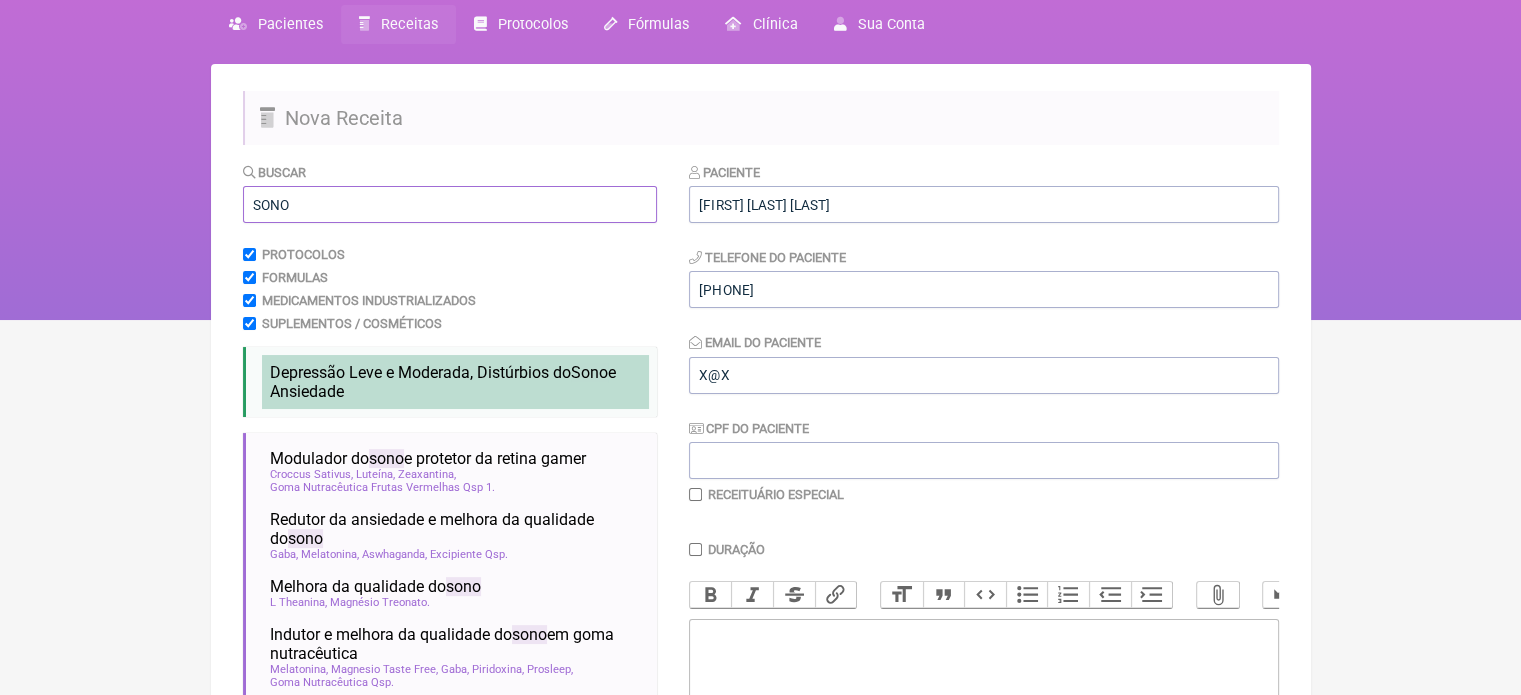 scroll, scrollTop: 200, scrollLeft: 0, axis: vertical 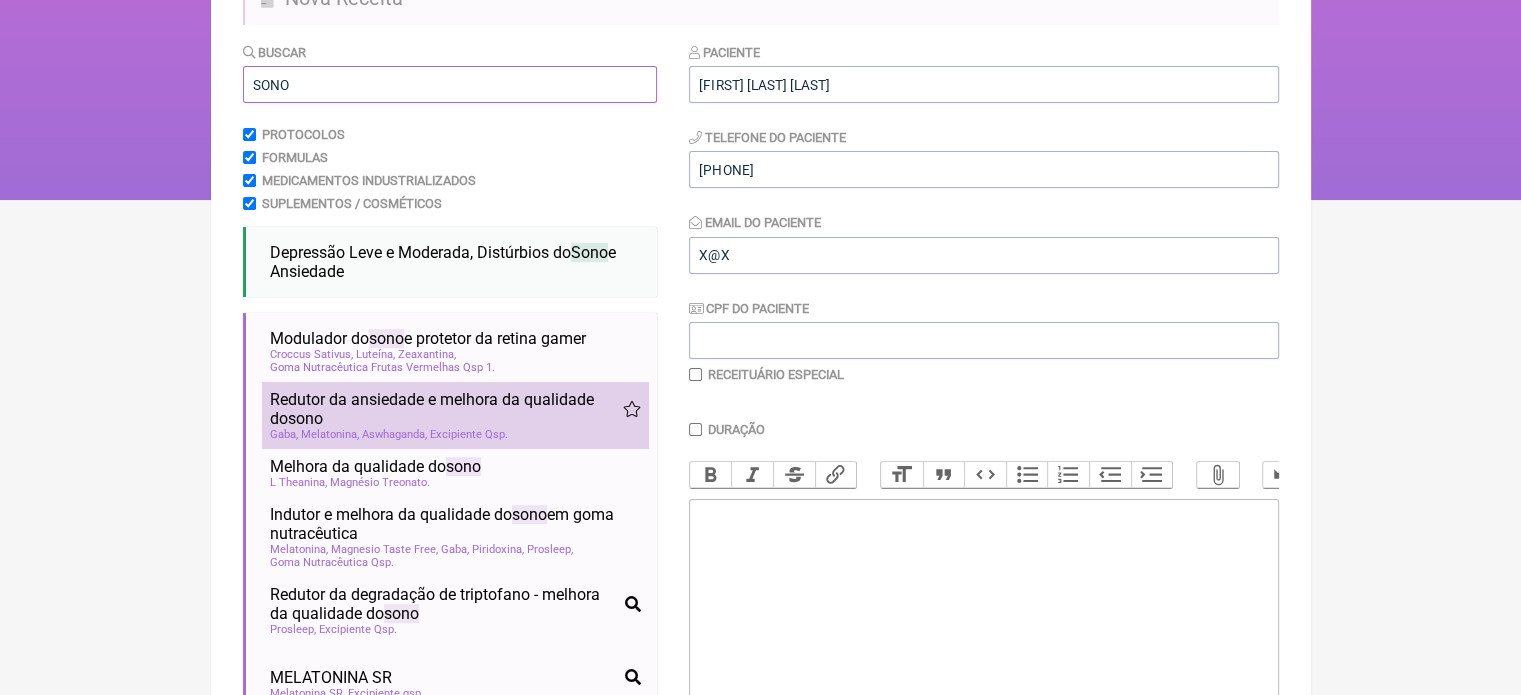 type on "SONO" 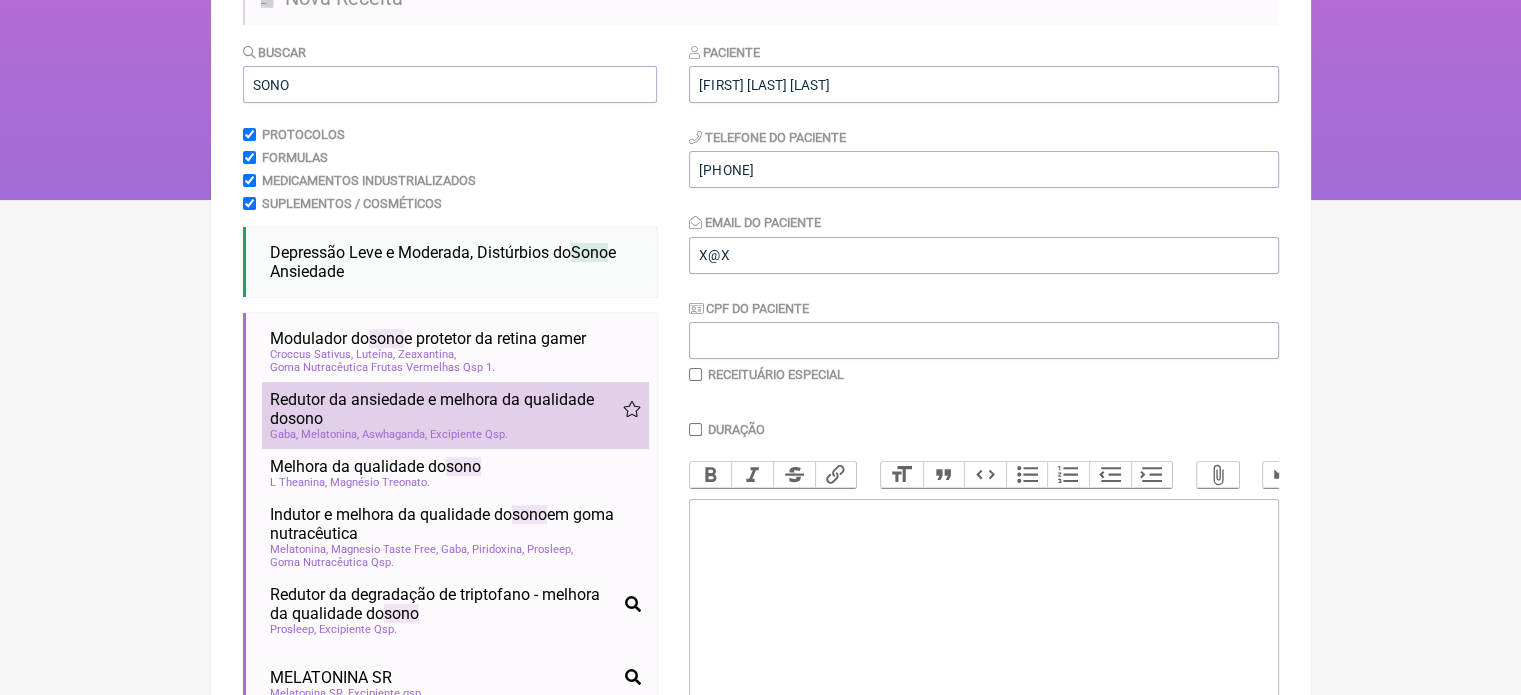 click on "Aswhaganda" at bounding box center (427, 354) 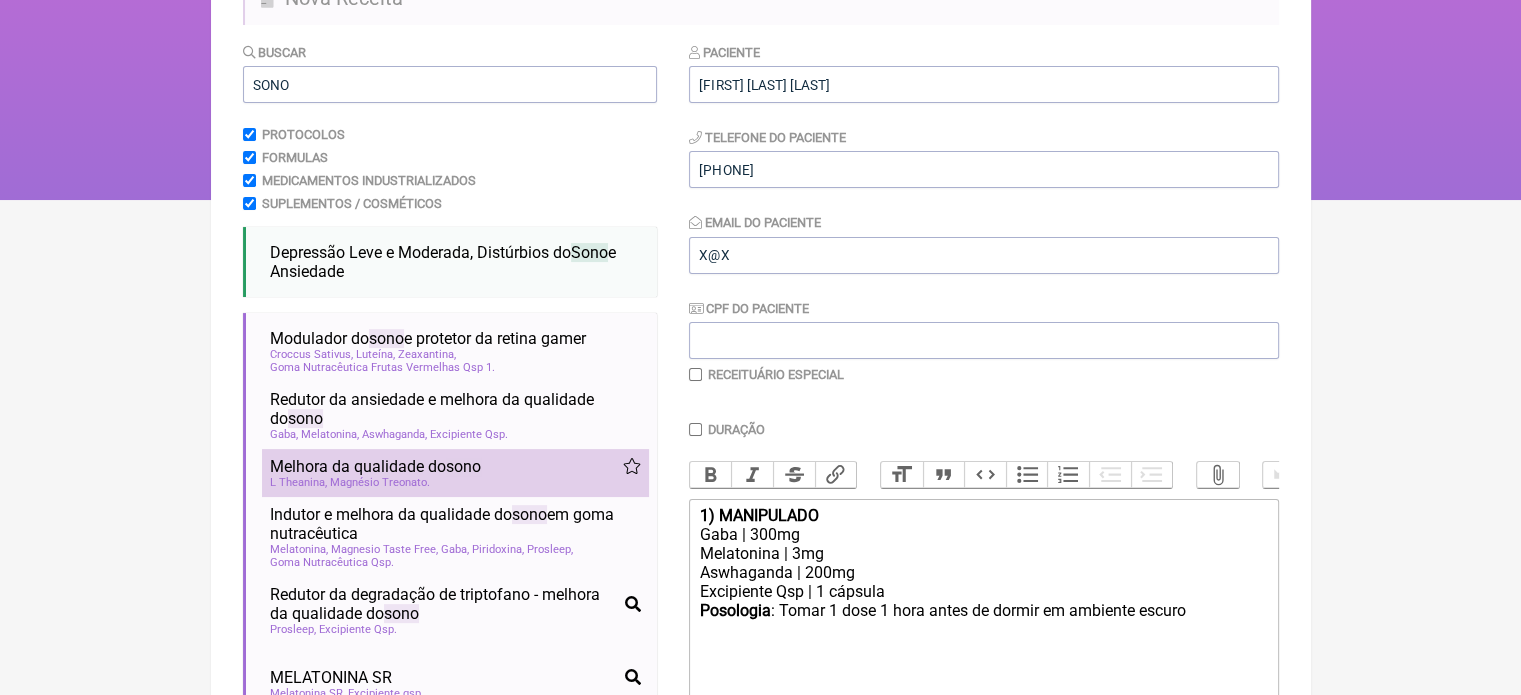 click on "Magnésio Treonato" at bounding box center [375, 354] 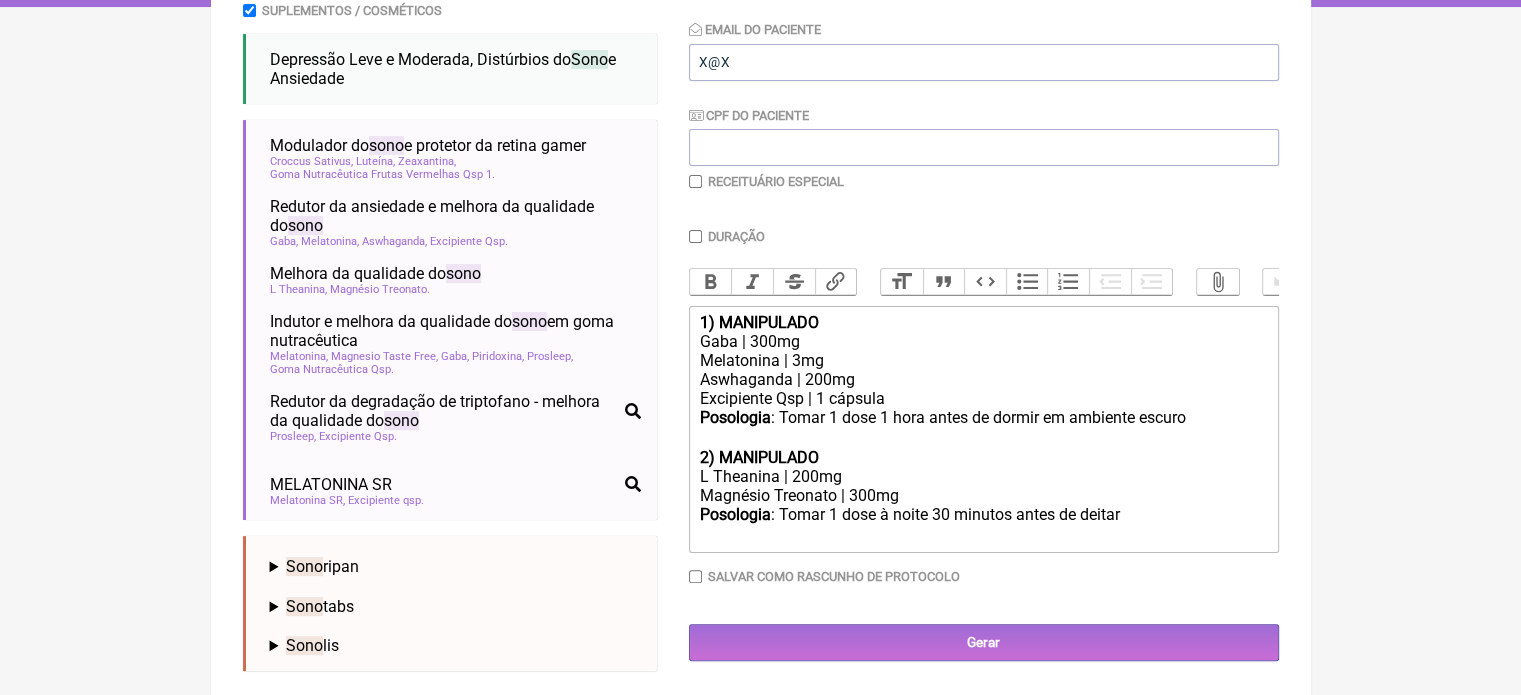 scroll, scrollTop: 400, scrollLeft: 0, axis: vertical 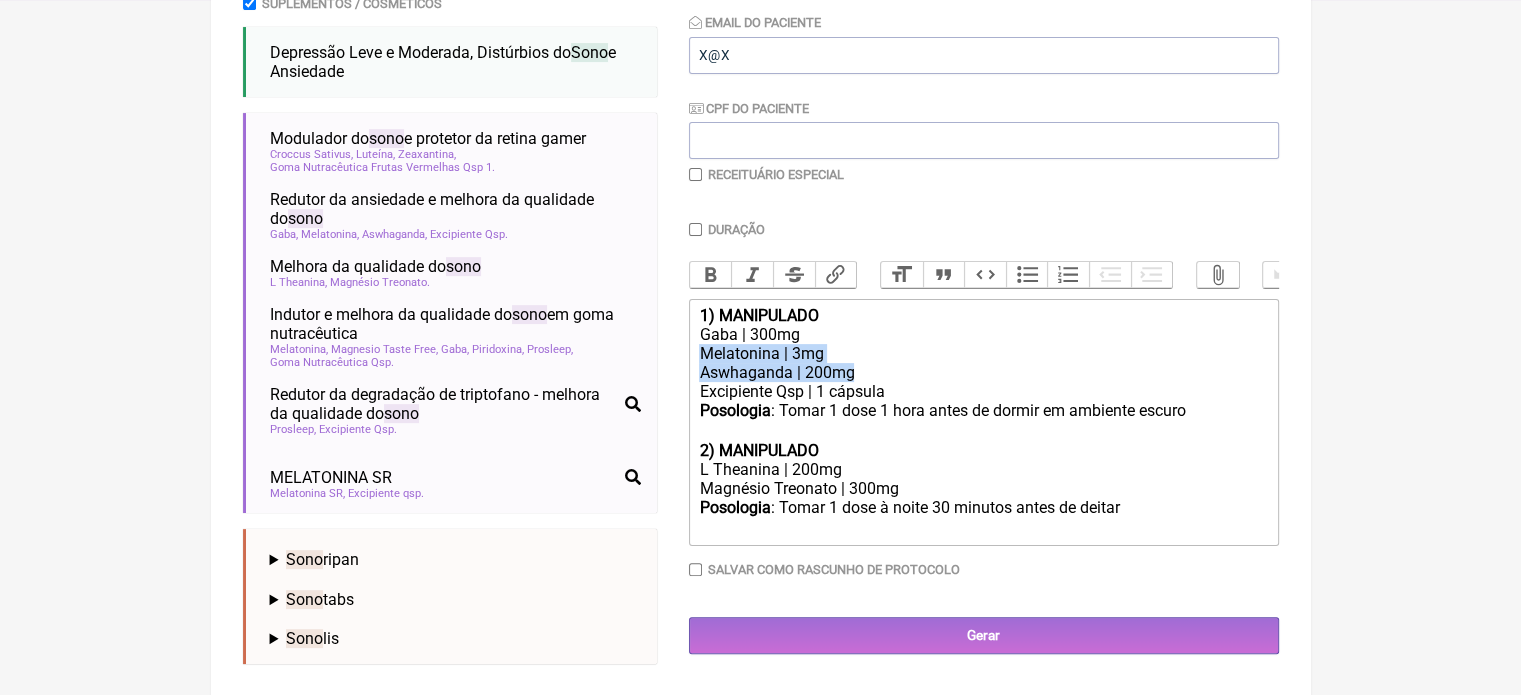 drag, startPoint x: 861, startPoint y: 382, endPoint x: 679, endPoint y: 371, distance: 182.3321 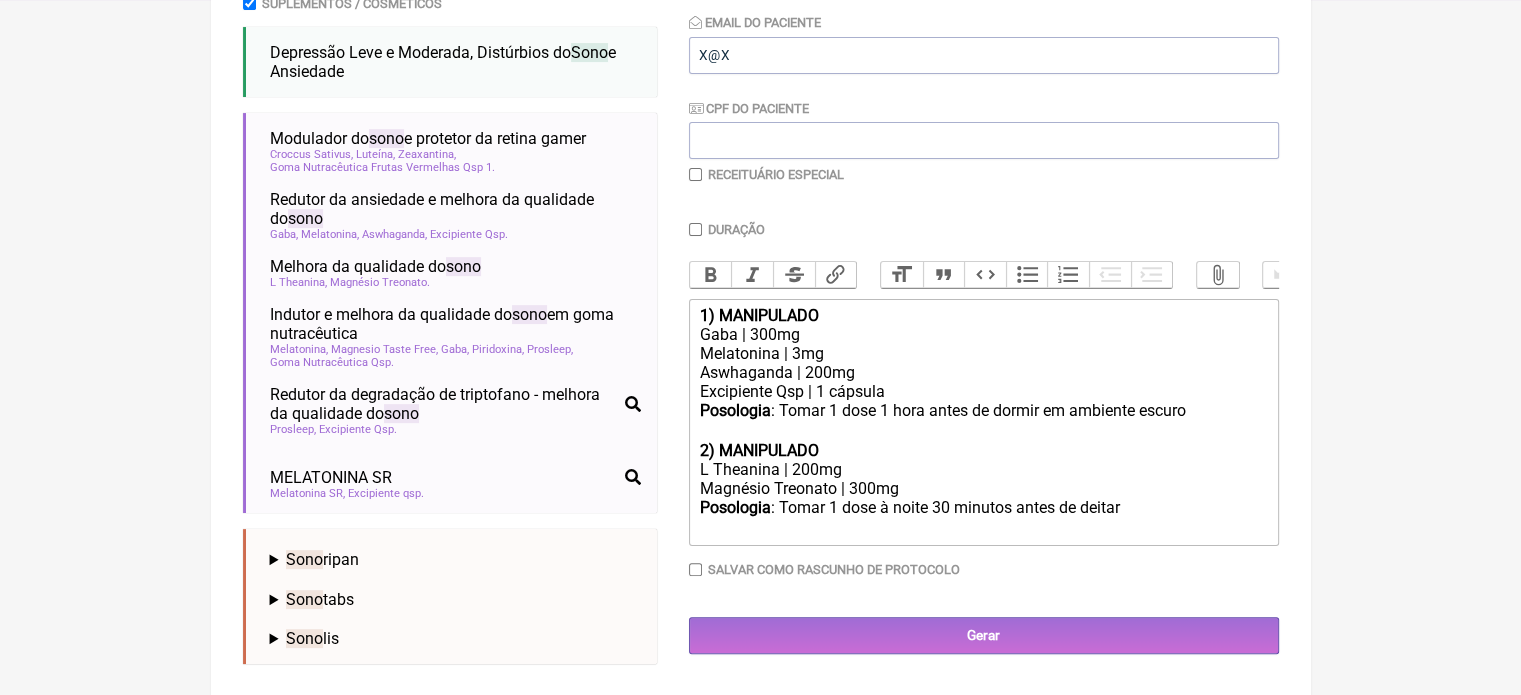 click on "Magnésio Treonato | 300mg" at bounding box center [983, 488] 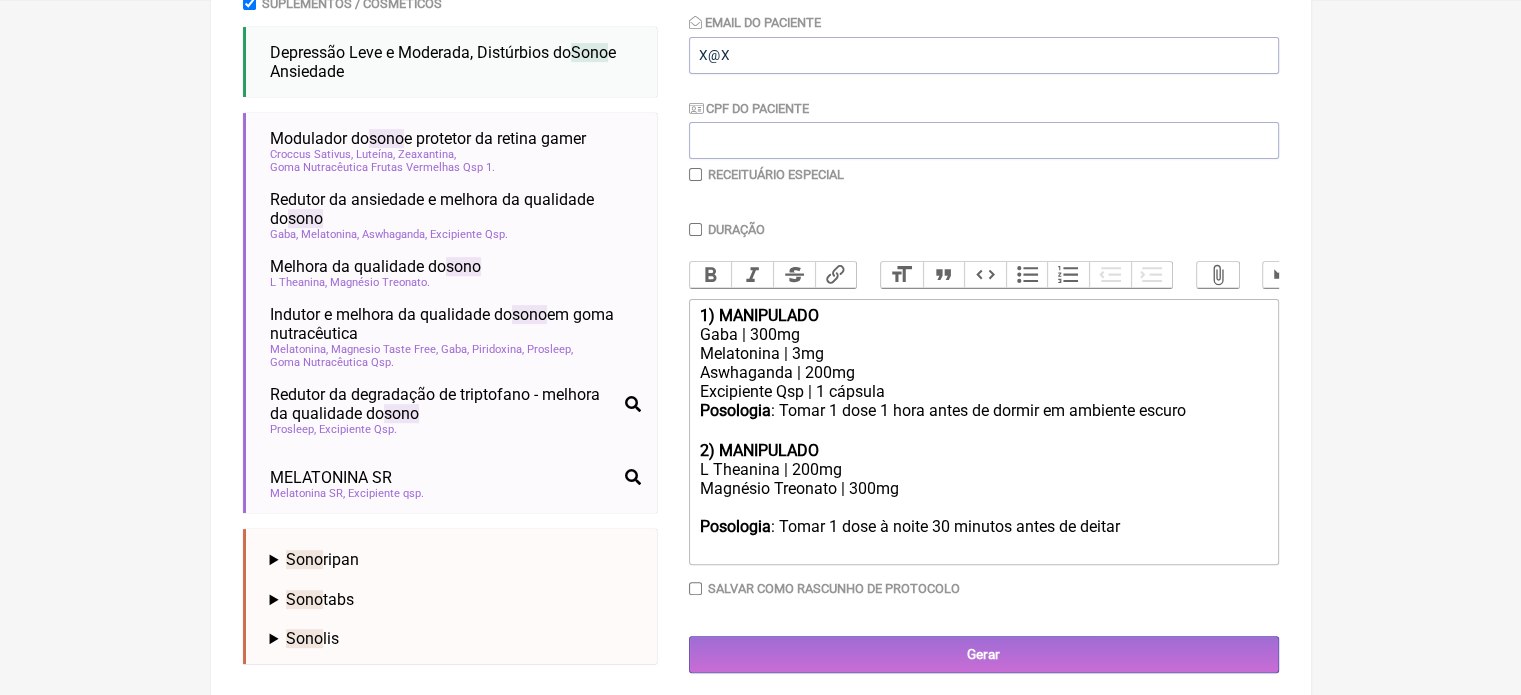 paste on "Melatonina | 3mg
Aswhaganda | 200mg" 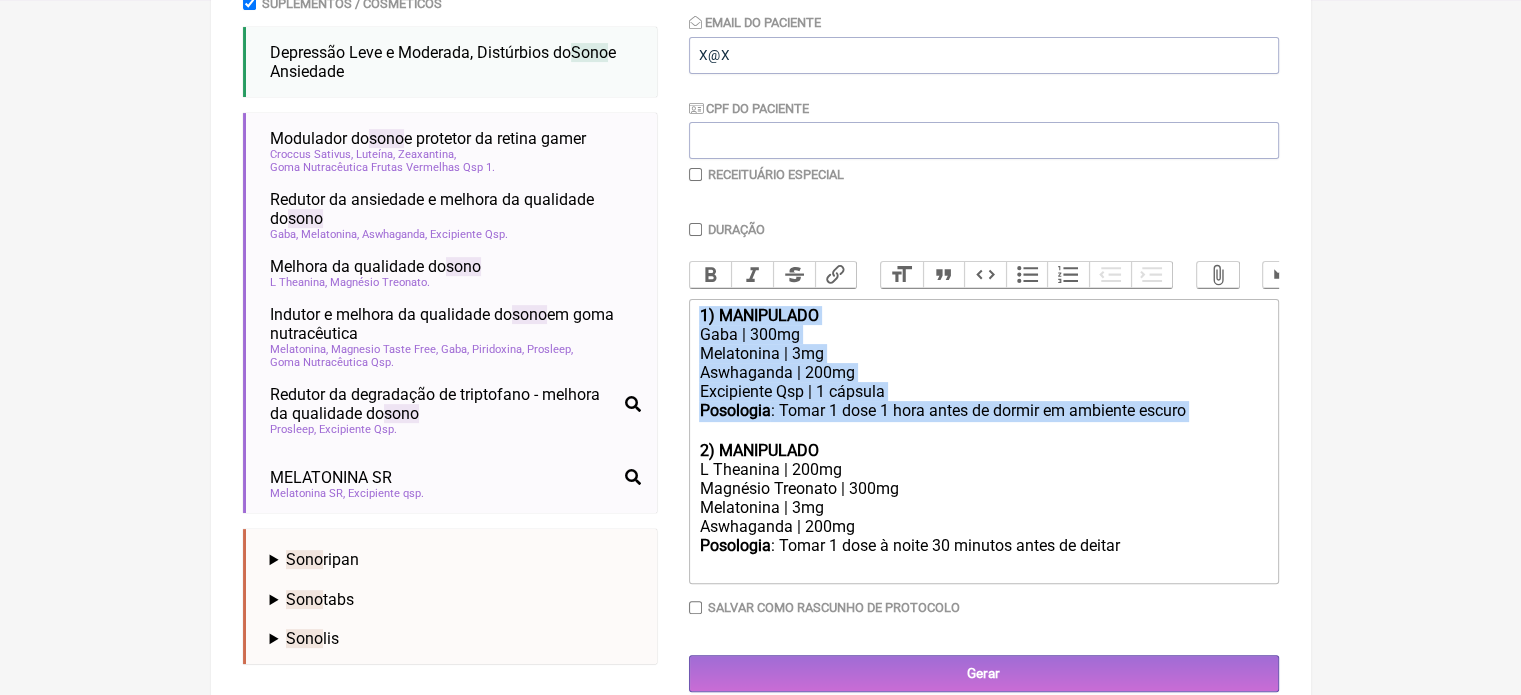 drag, startPoint x: 1197, startPoint y: 432, endPoint x: 636, endPoint y: 328, distance: 570.5585 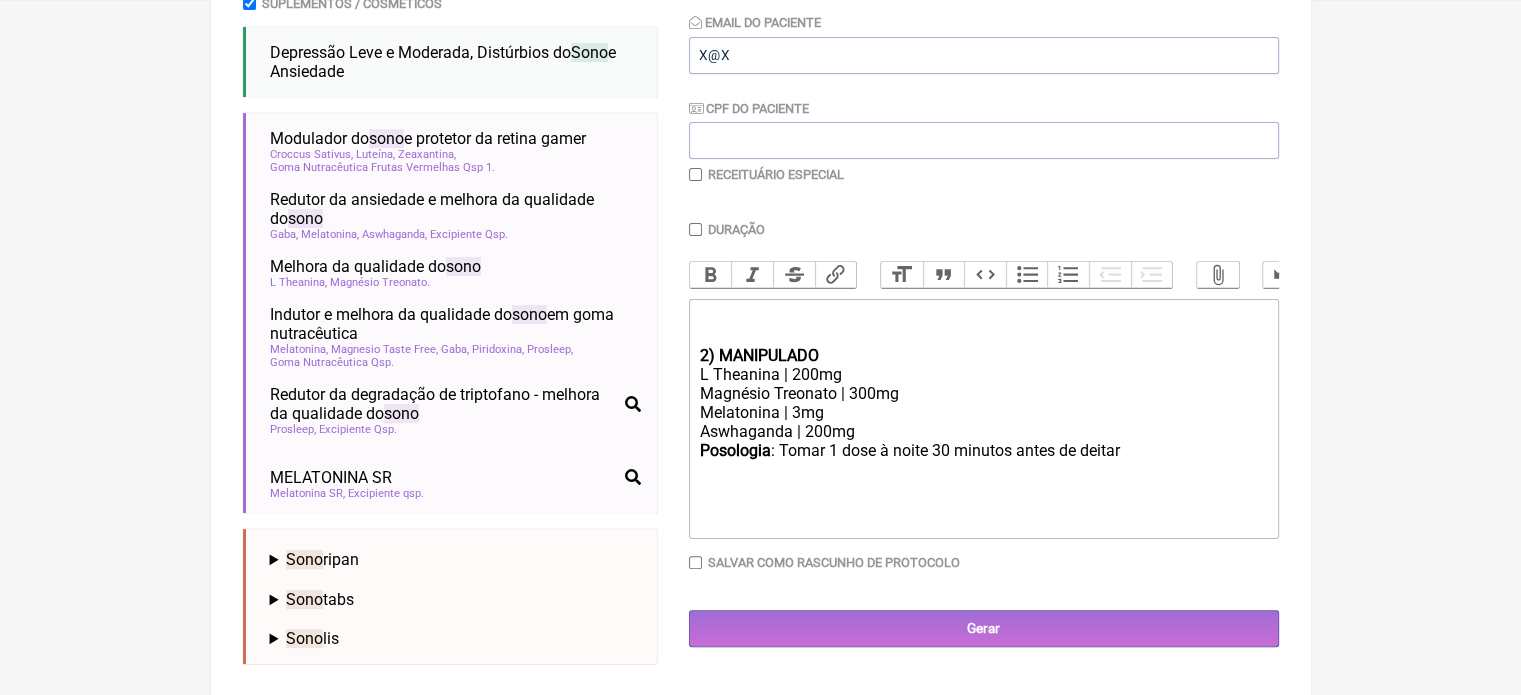 click on "2) MANIPULADO" at bounding box center (758, 355) 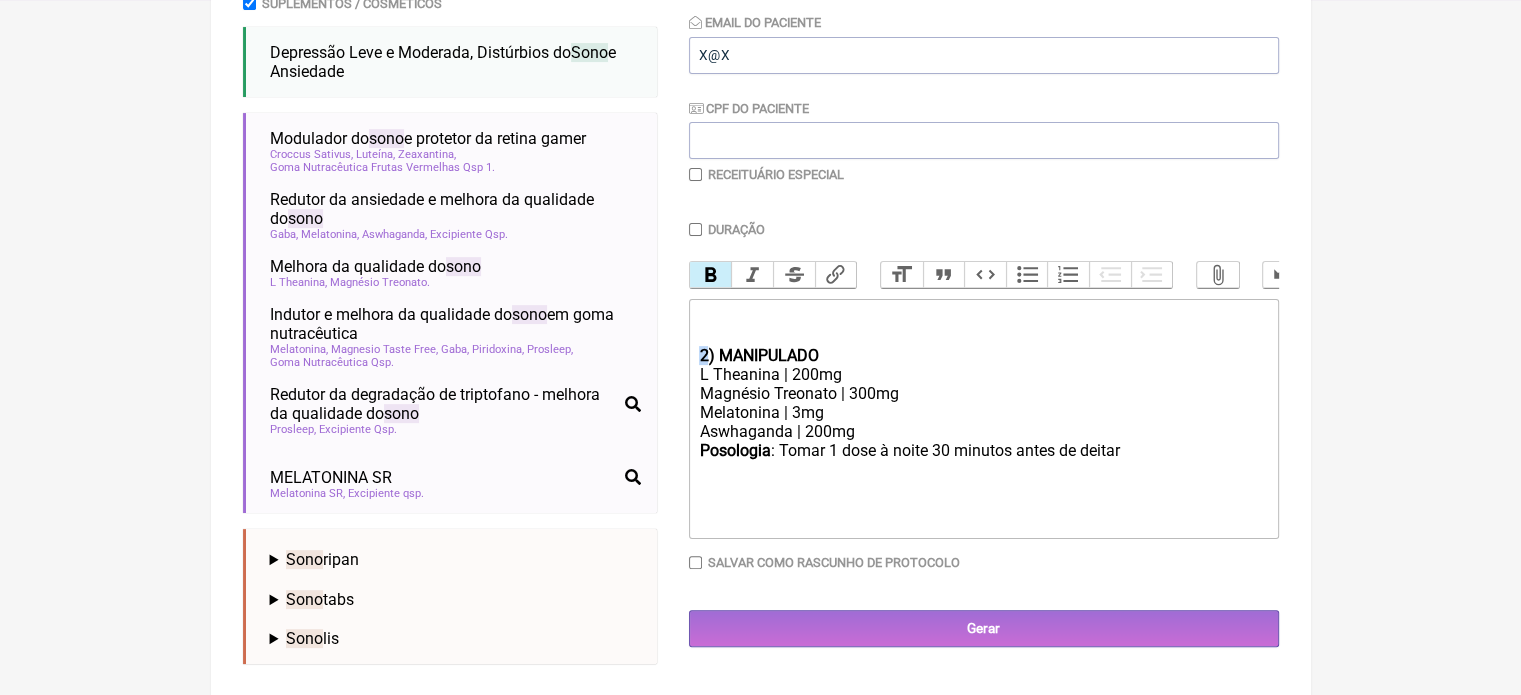 click on "2) MANIPULADO" at bounding box center [758, 355] 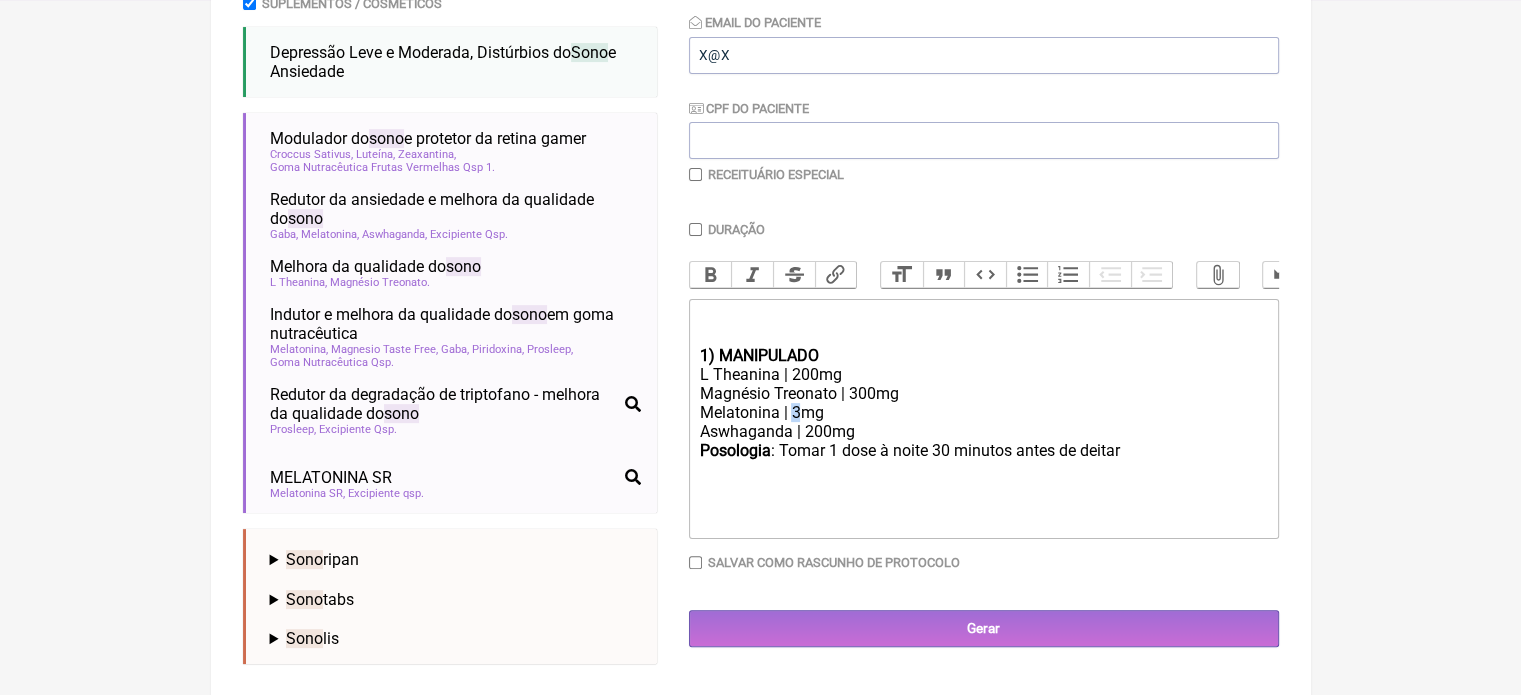 click on "Magnésio Treonato | 300mg Melatonina | 3mg" at bounding box center (983, 403) 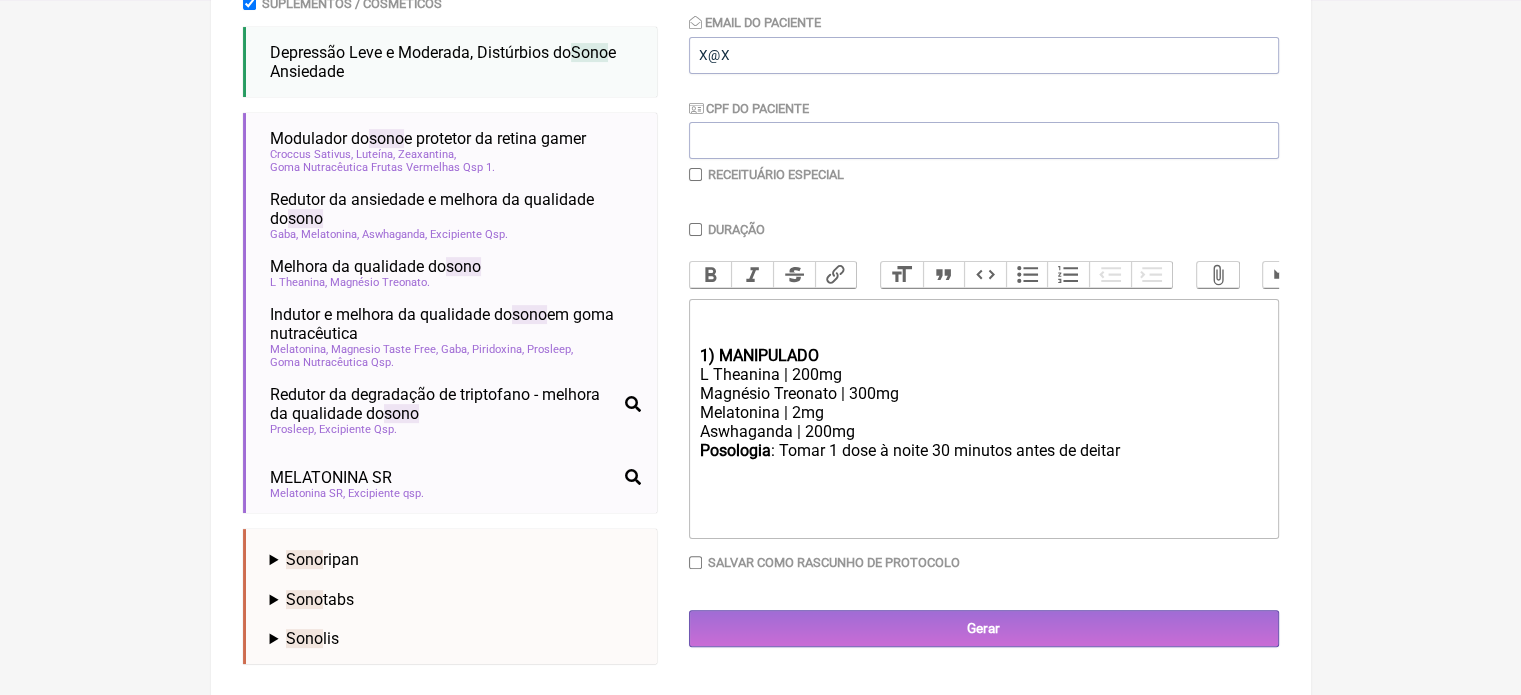 type on "<div>ㅤ<br><br></div><div><strong>1) MANIPULADO</strong></div><div>L Theanina | 200mg</div><div>Magnésio Treonato | 300mg<br>Melatonina | 2mg</div><div>Aswhaganda | 200mg</div><div><strong>Posologia</strong>: Tomar 1 dose à noite 30 minutos antes de deitar ㅤ<br><br></div>" 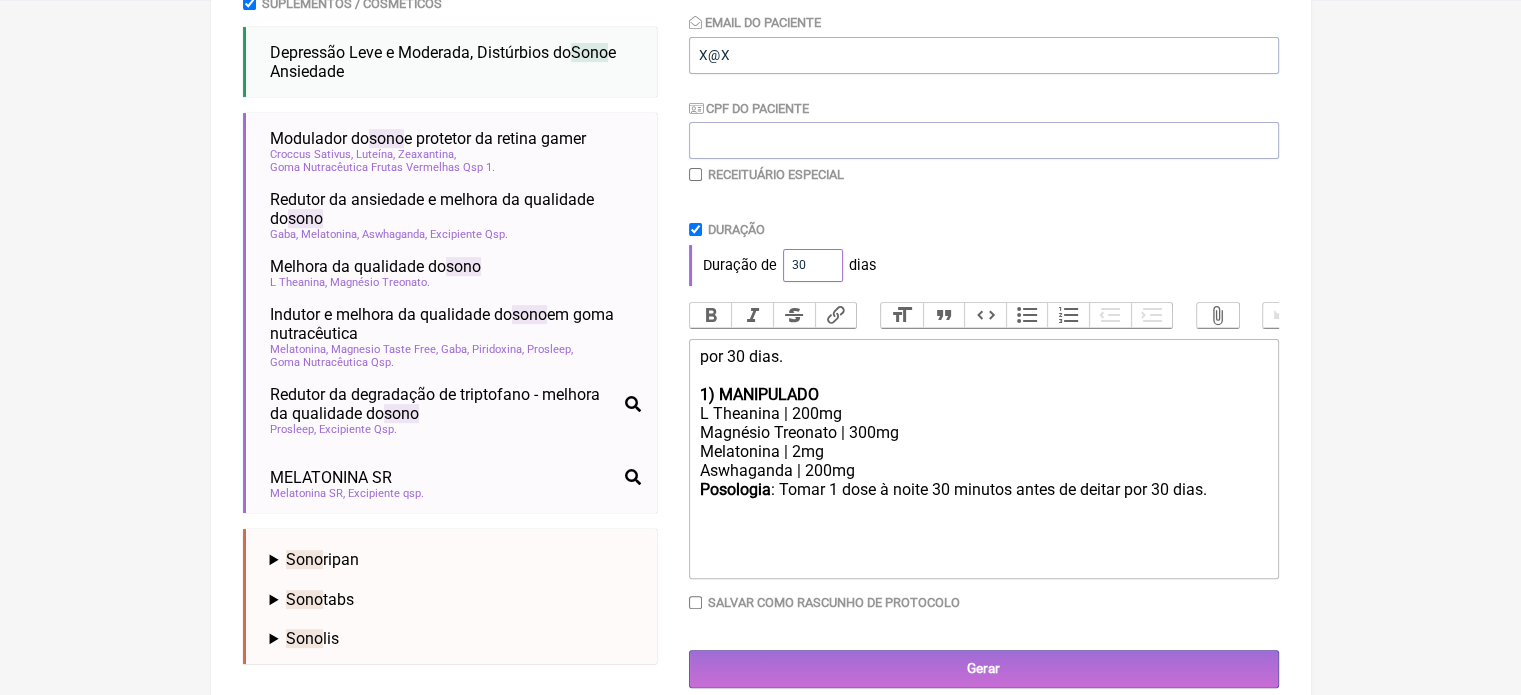 drag, startPoint x: 806, startPoint y: 262, endPoint x: 768, endPoint y: 269, distance: 38.63936 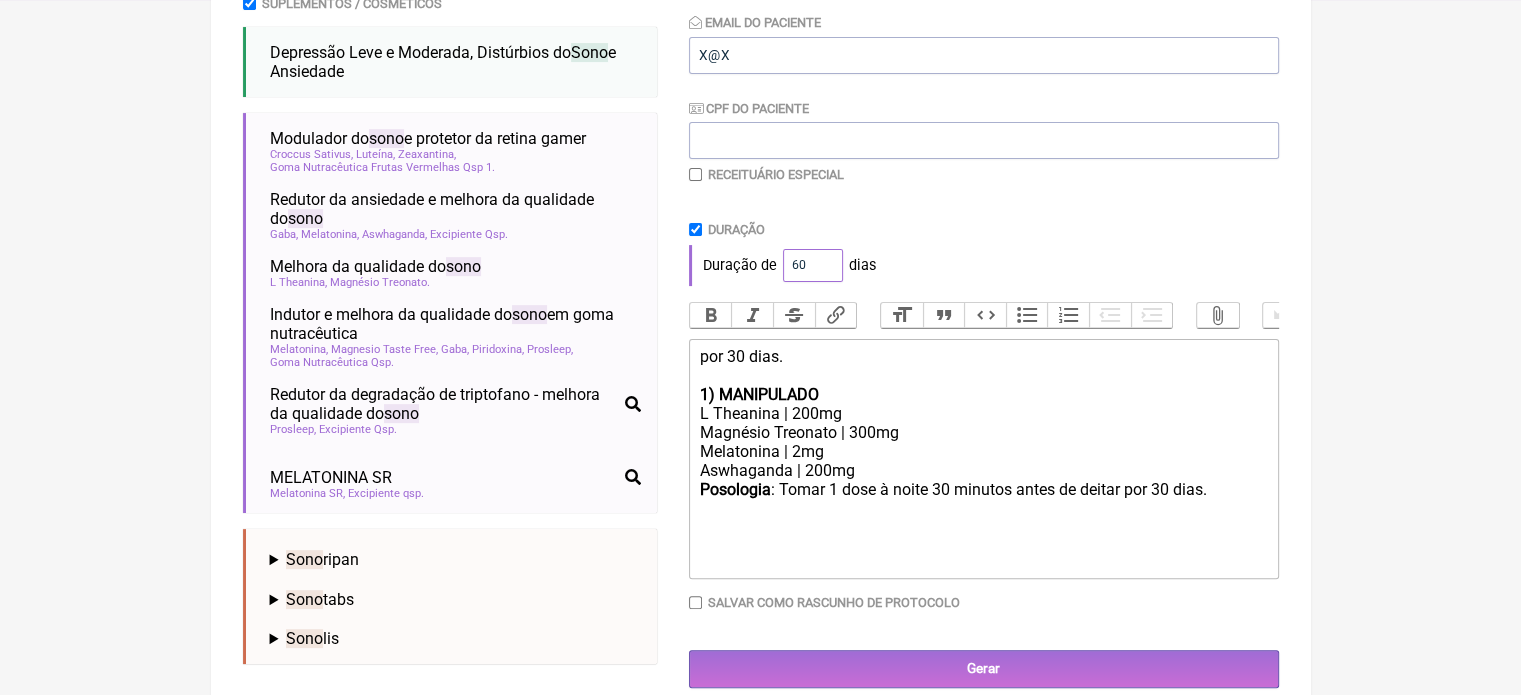 type on "60" 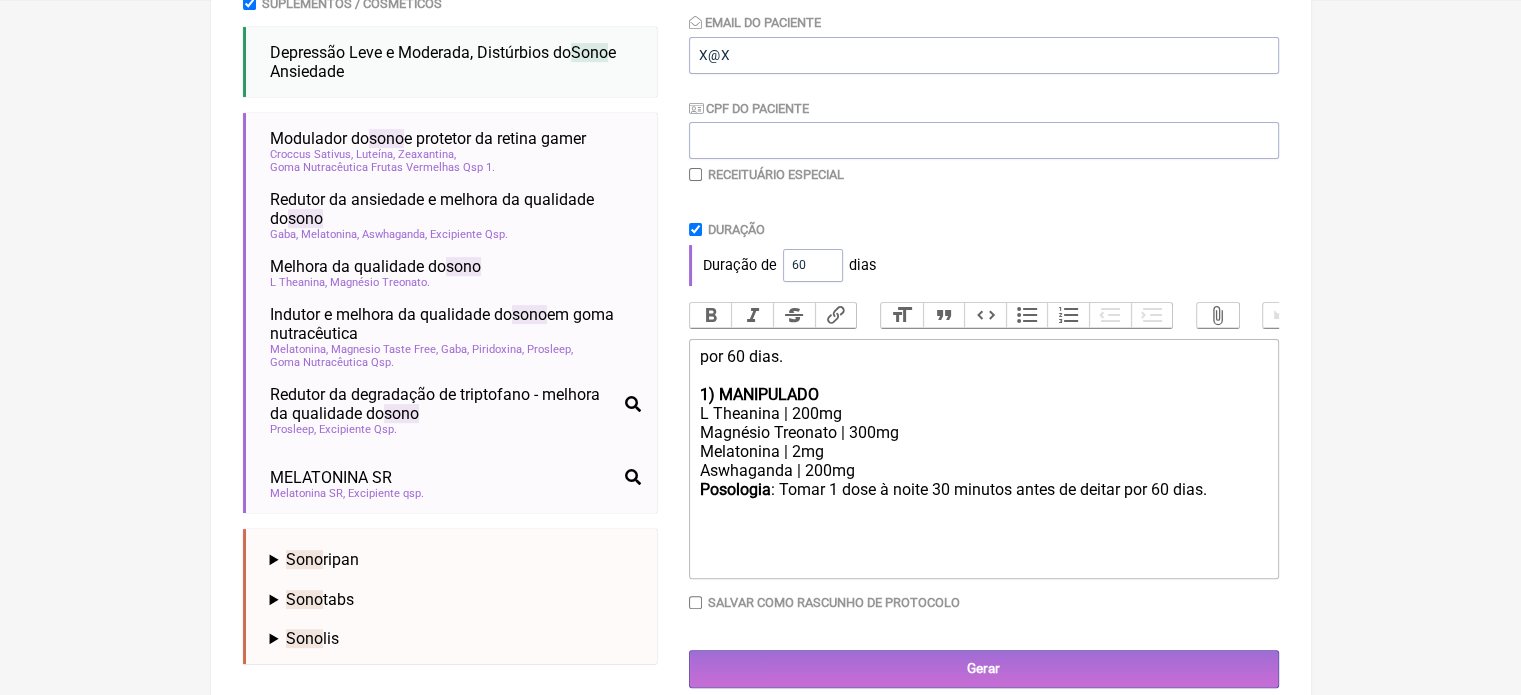 click on "Paciente [FIRST] [LAST] Telefone do Paciente [PHONE] Email do Paciente X@X CPF do Paciente Receituário Especial
Duração
Duração de
60
dias
Bold
Italic
Strikethrough
Link
Heading
Quote
Code
Bullets
Numbers
Decrease Level
Increase Level
Attach Files
Undo
Redo
Link
Unlink
por 60 dias. 1) MANIPULADO L Theanina | 200mg Magnésio Treonato | 300mg Melatonina | 2mg Aswhaganda | 200mg Posologia : Tomar 1 dose à noite 30 minutos antes de deitar por 60 dias.
Salvar como rascunho de Protocolo
Título" at bounding box center (984, 265) 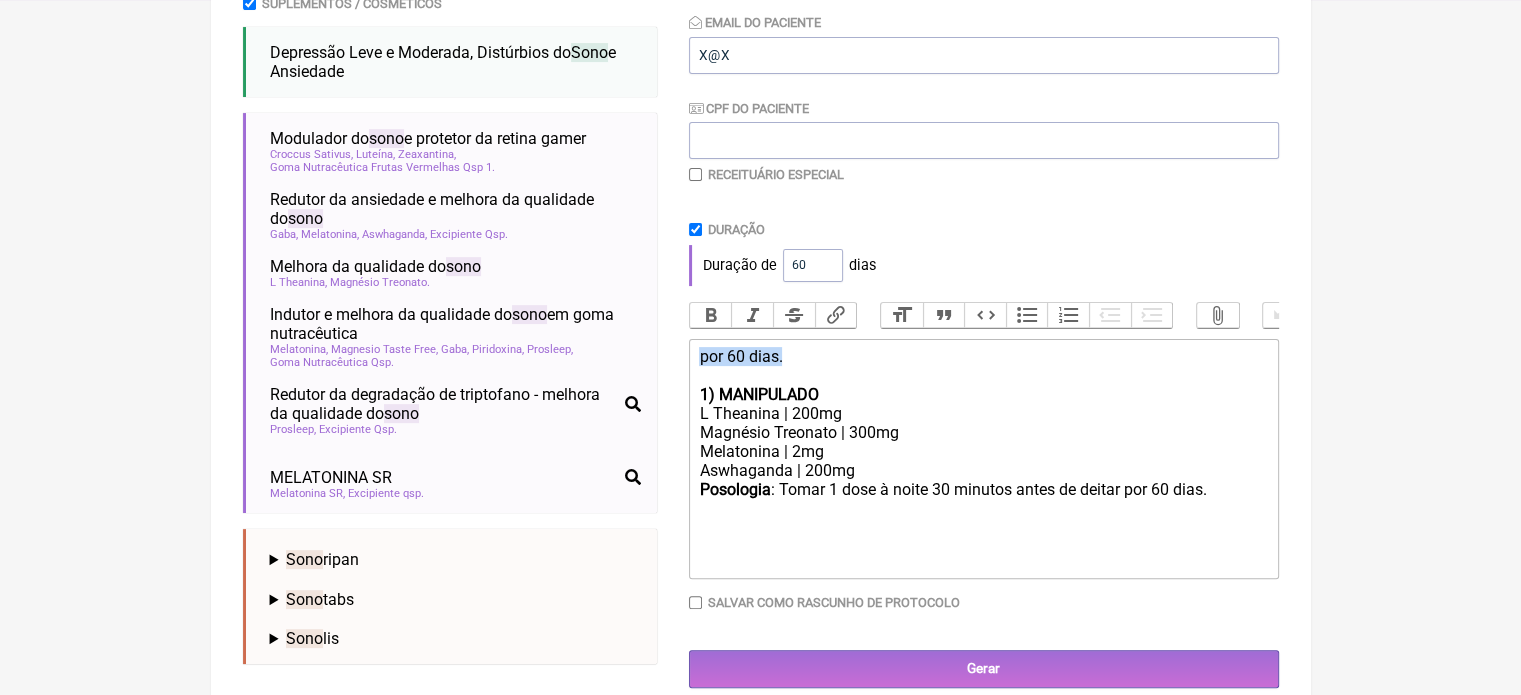 drag, startPoint x: 790, startPoint y: 371, endPoint x: 640, endPoint y: 362, distance: 150.26976 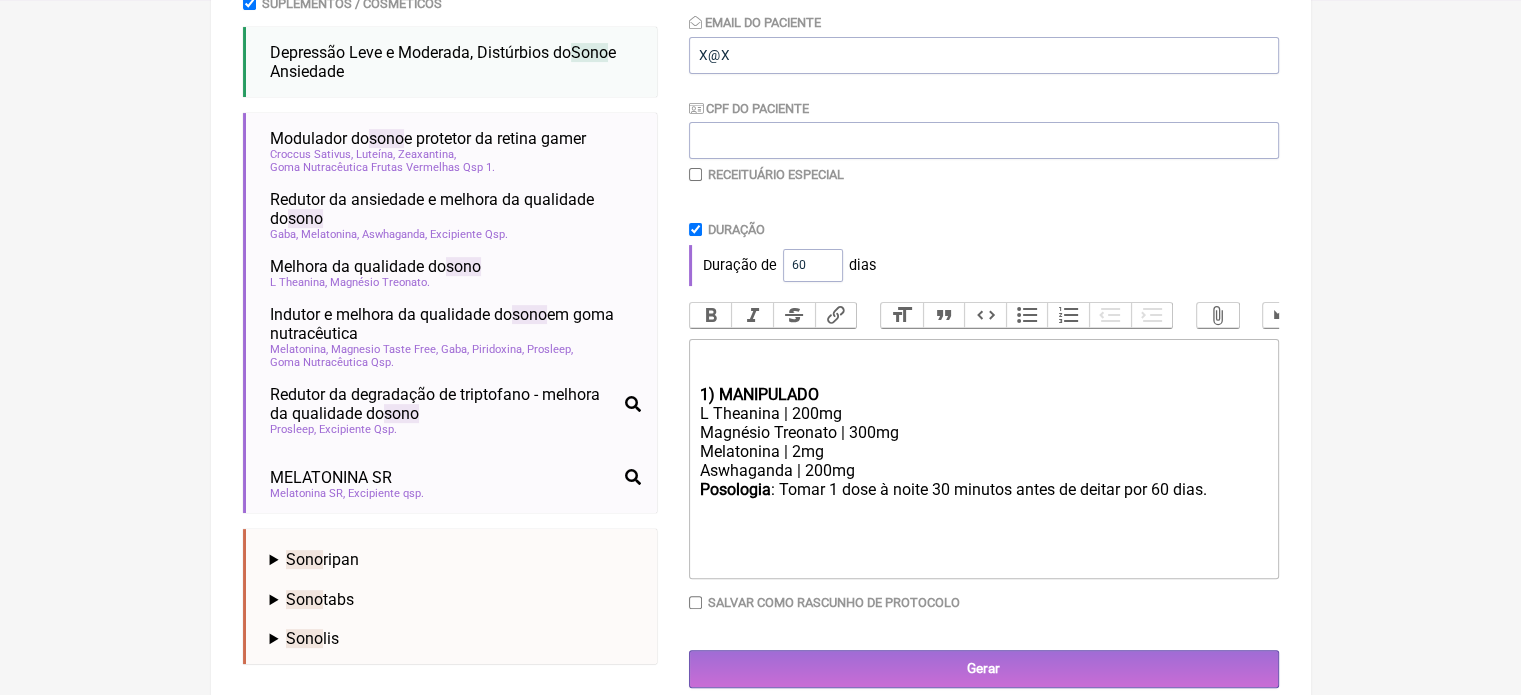 type on "<div><br><br></div><div><strong>1) MANIPULADO</strong></div><div>L Theanina | 200mg</div><div>Magnésio Treonato | 300mg<br>Melatonina | 2mg</div><div>Aswhaganda | 200mg</div><div><strong>Posologia</strong>: Tomar 1 dose à noite 30 minutos antes de deitar por 60 dias.<br><br></div>" 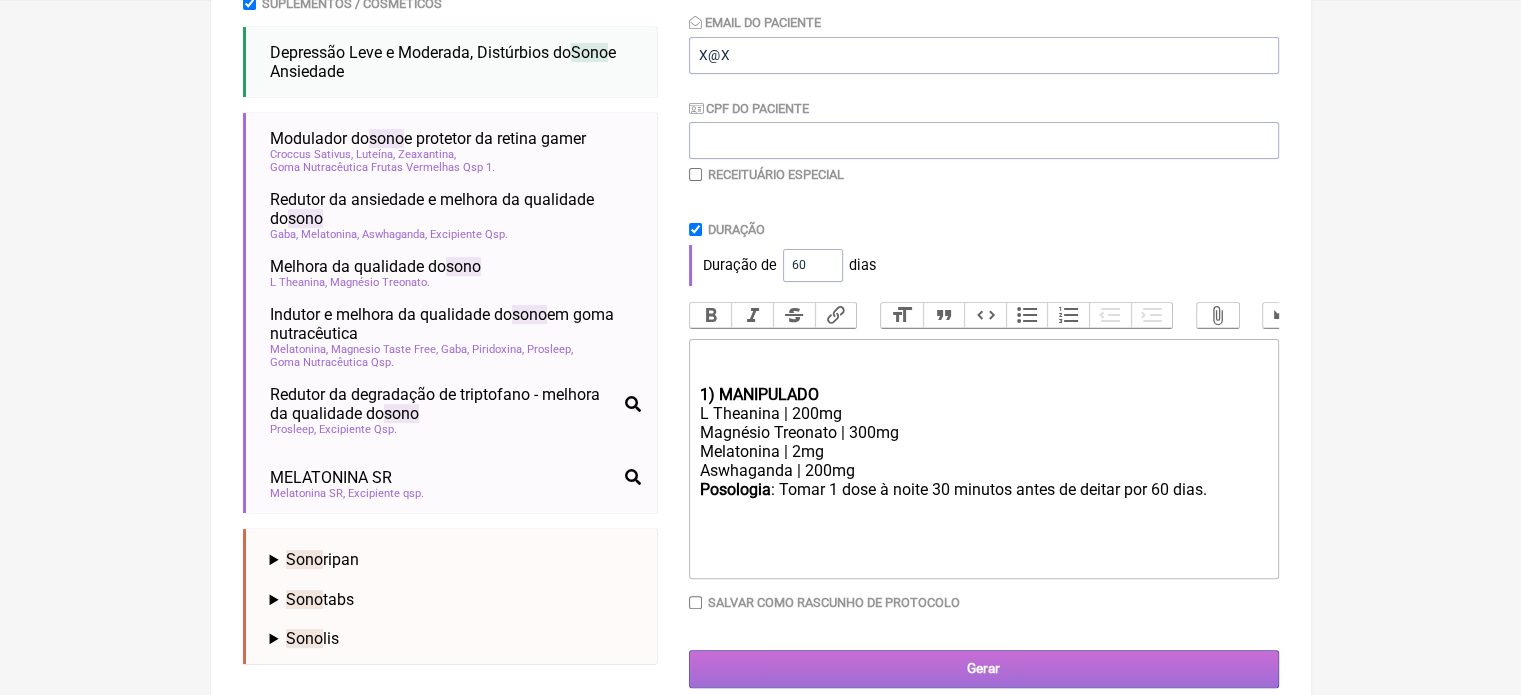 click on "Gerar" at bounding box center [984, 668] 